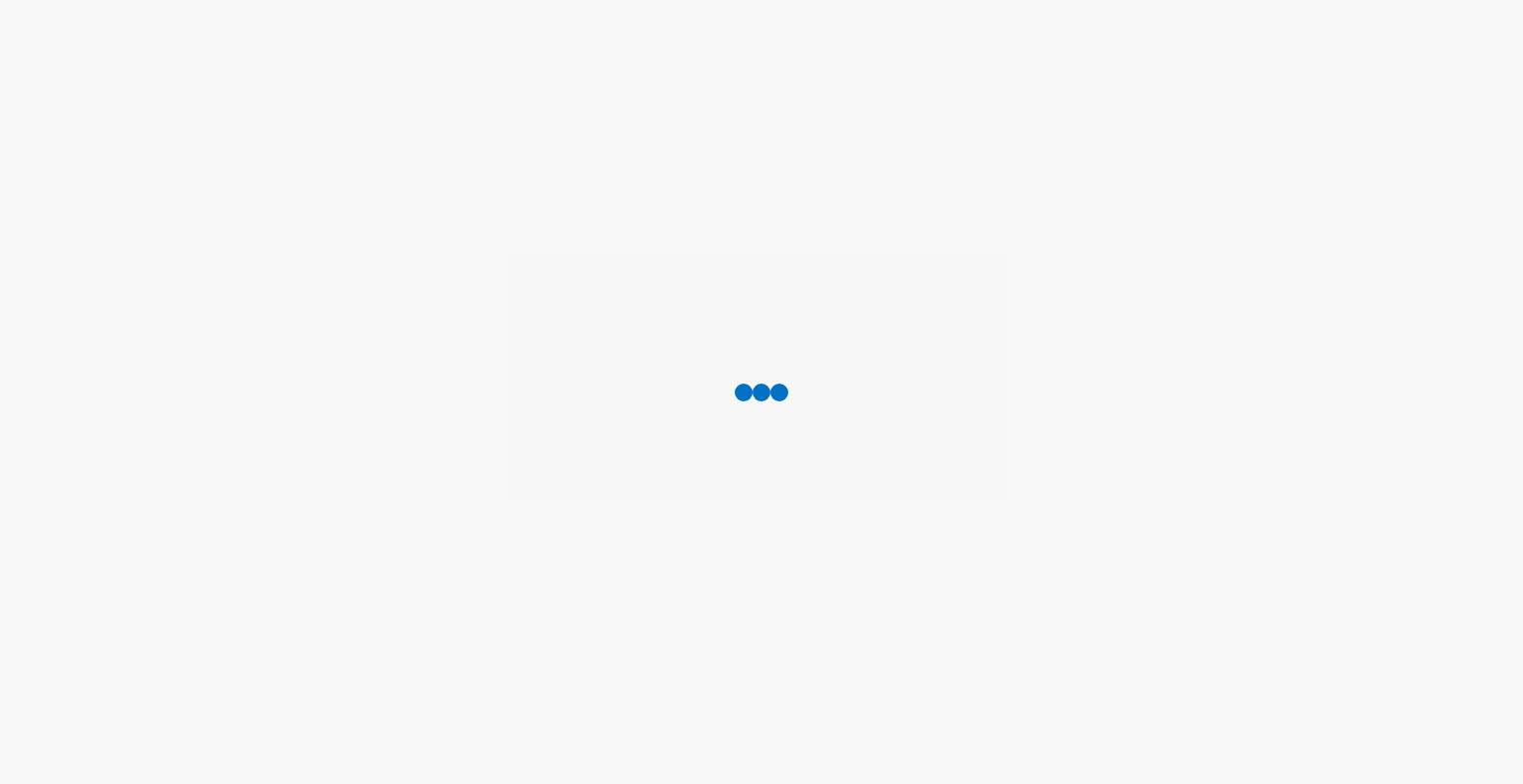 scroll, scrollTop: 0, scrollLeft: 0, axis: both 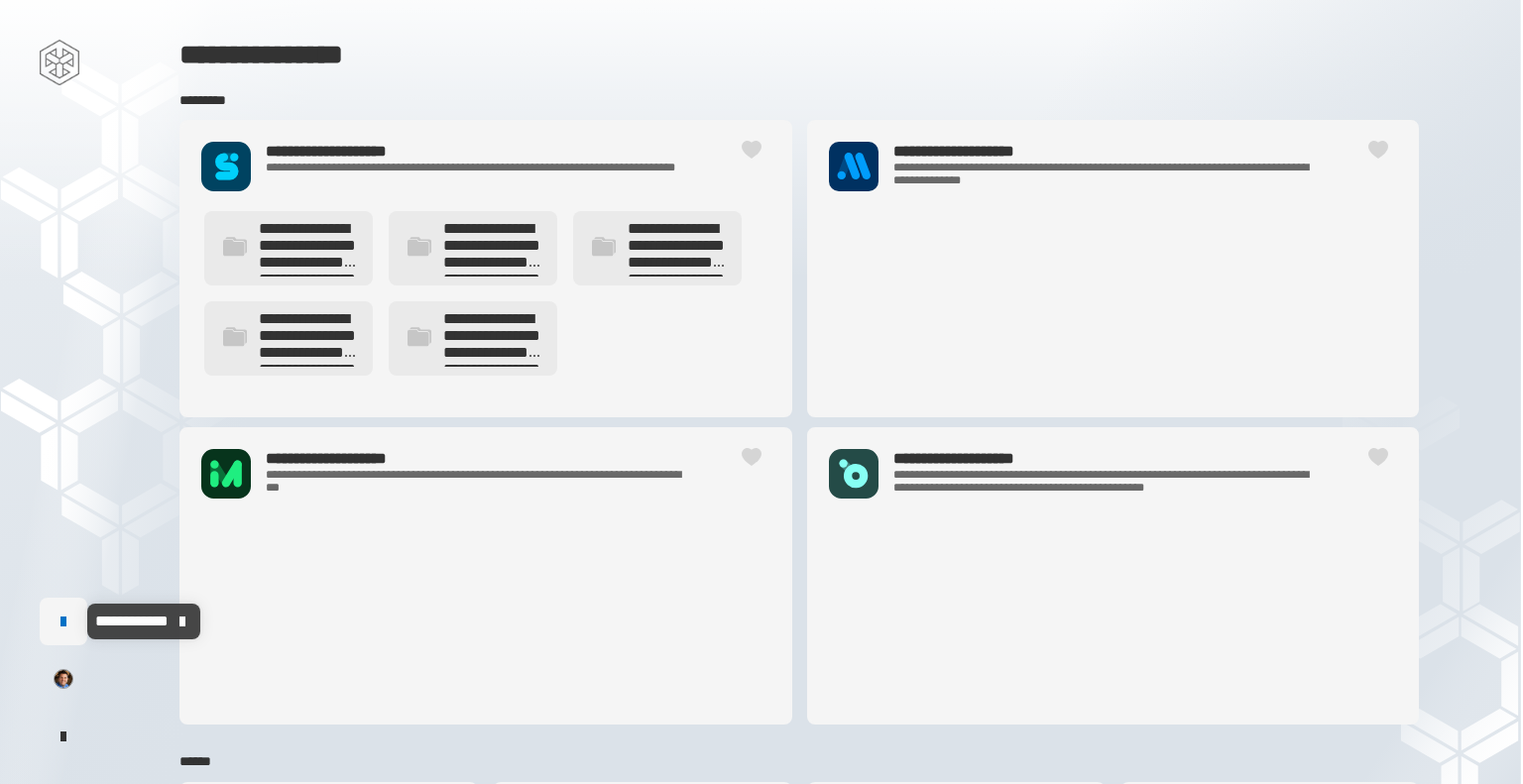 click 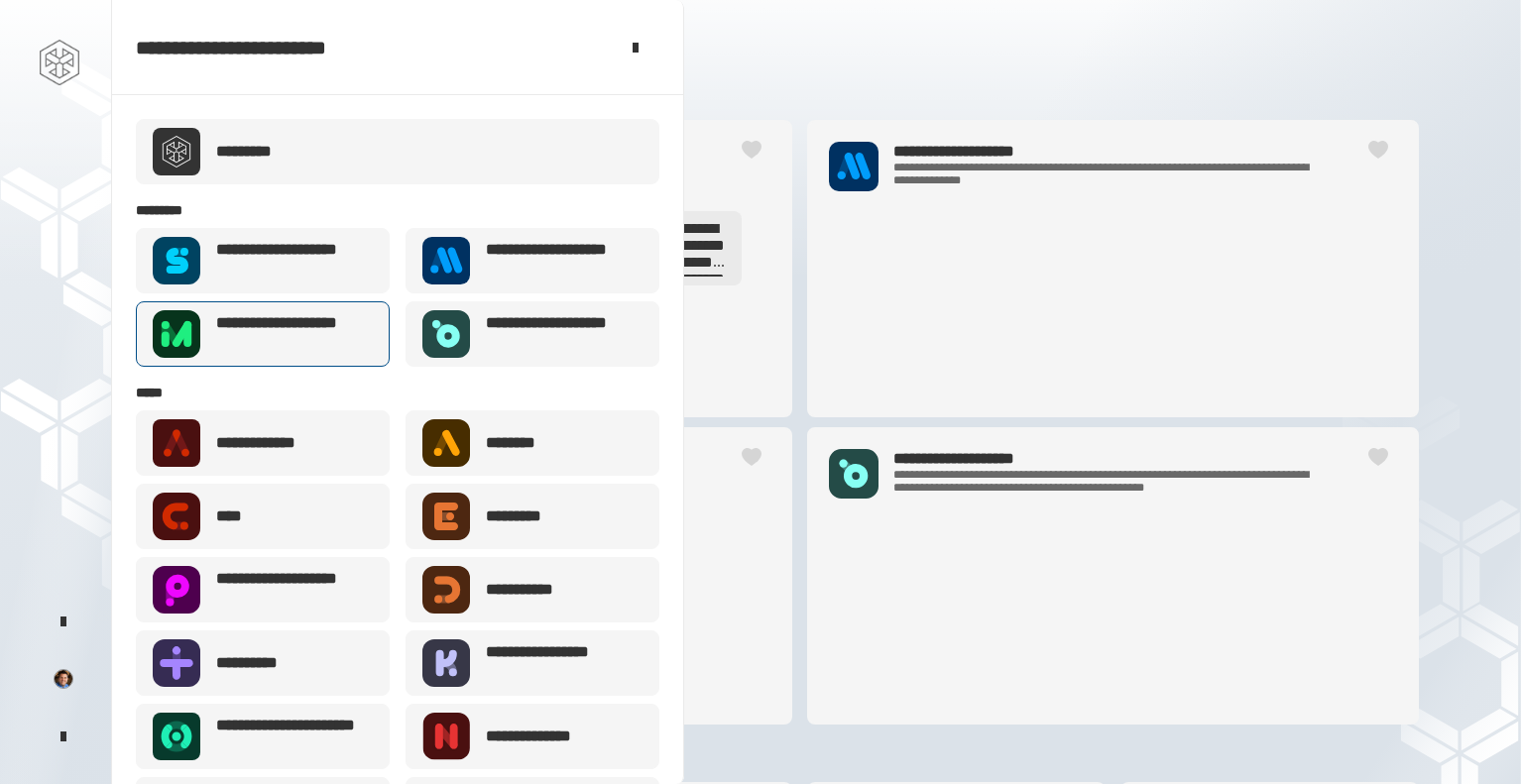 click on "**********" at bounding box center [289, 334] 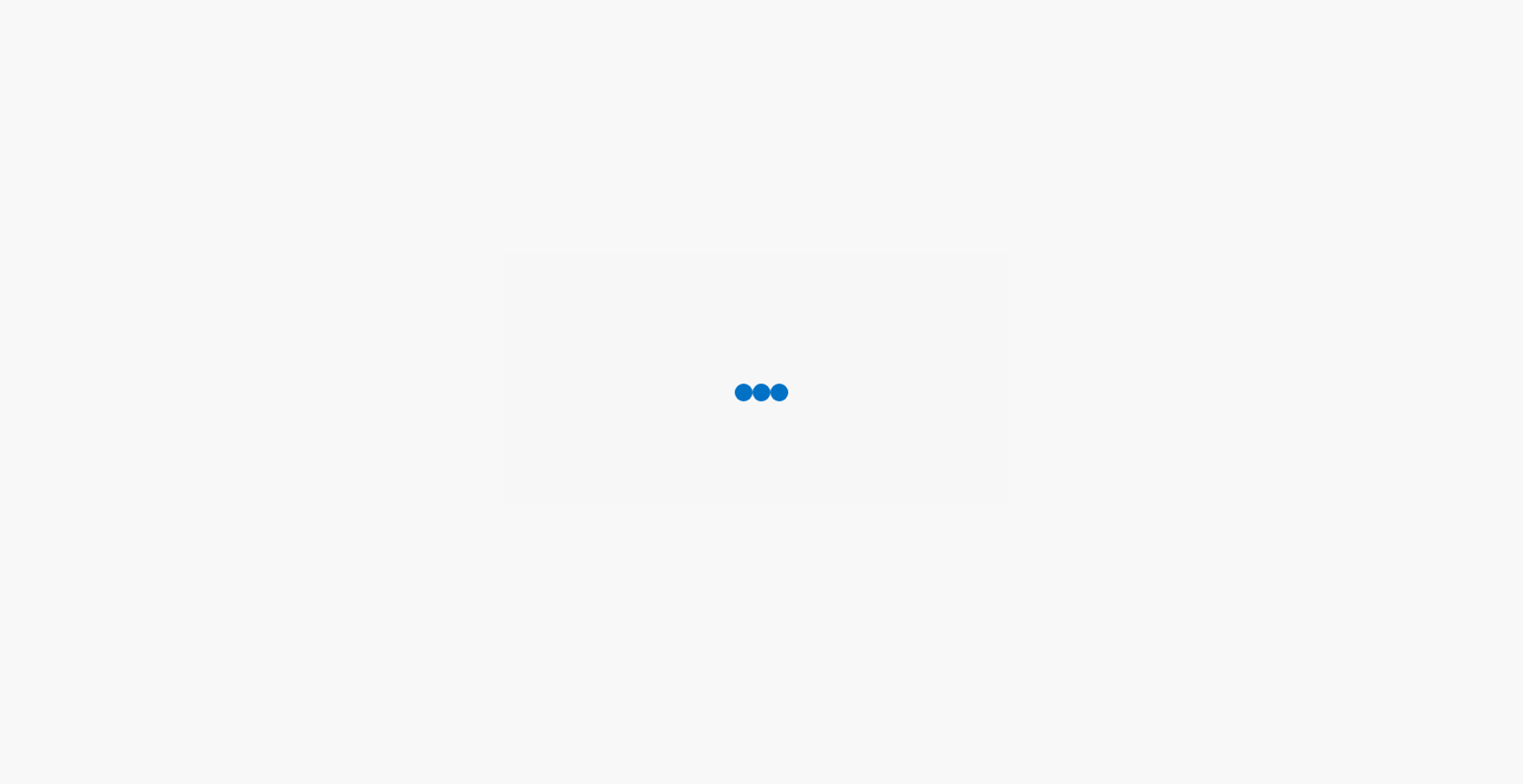 scroll, scrollTop: 0, scrollLeft: 0, axis: both 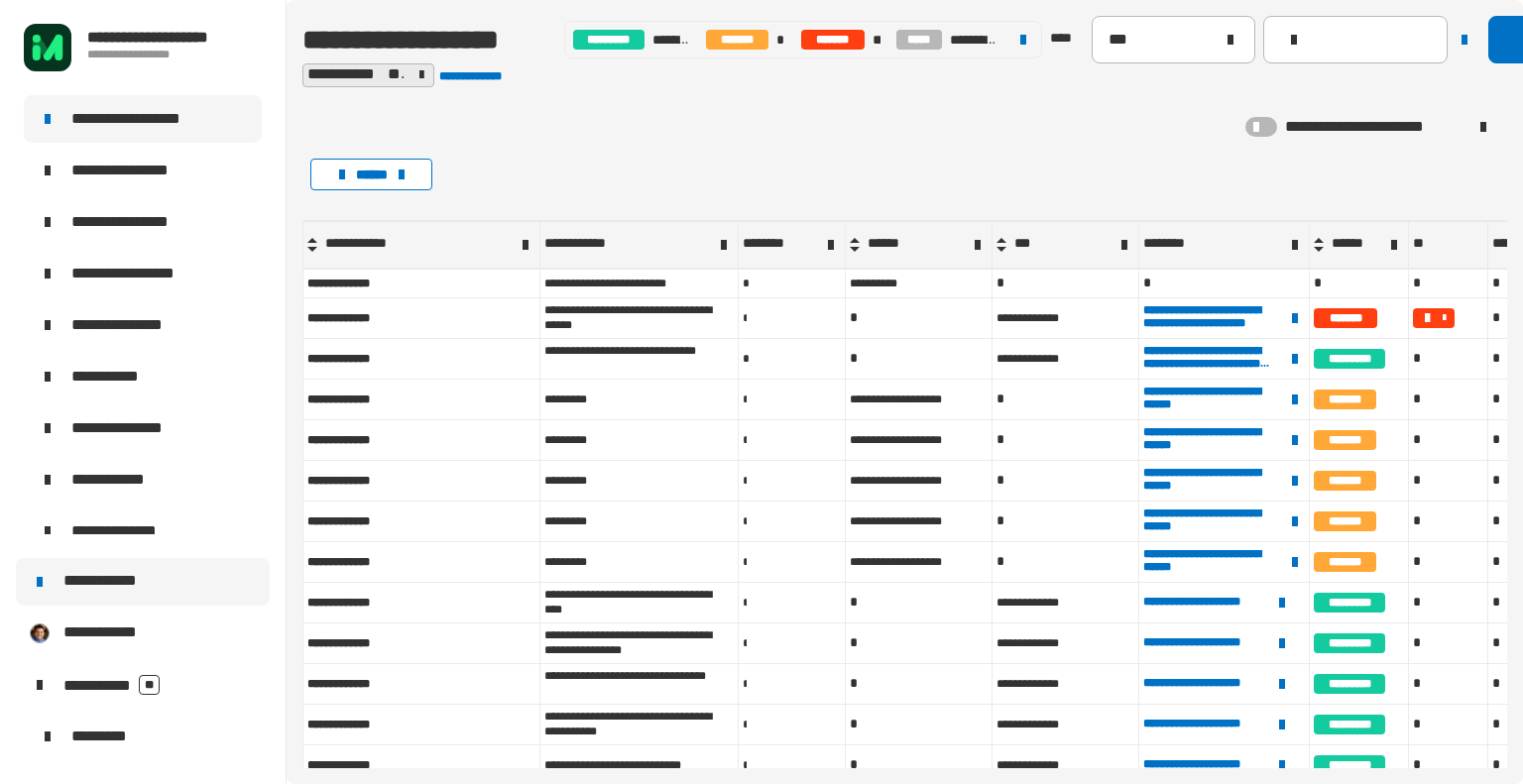 click 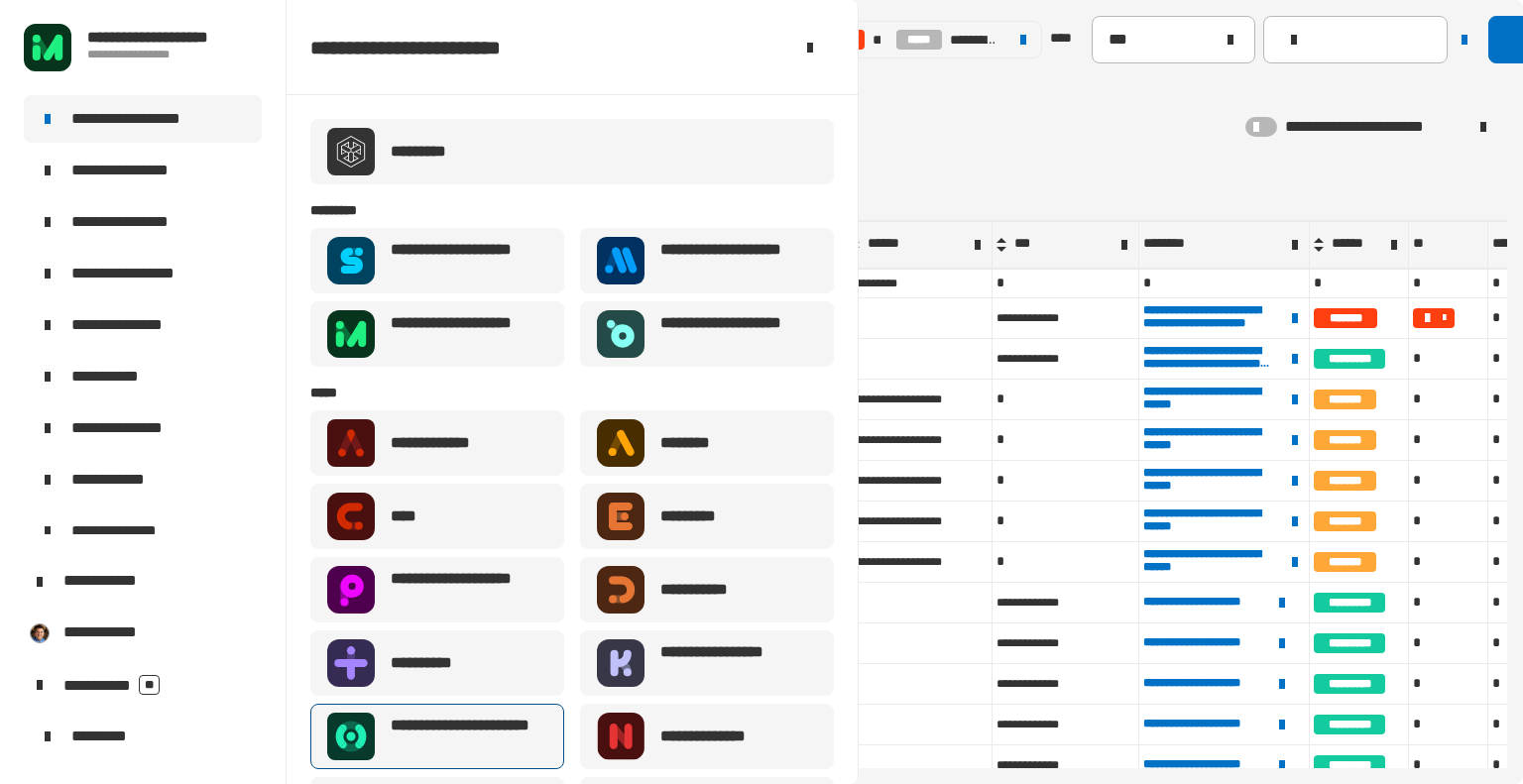 click on "**********" at bounding box center [463, 736] 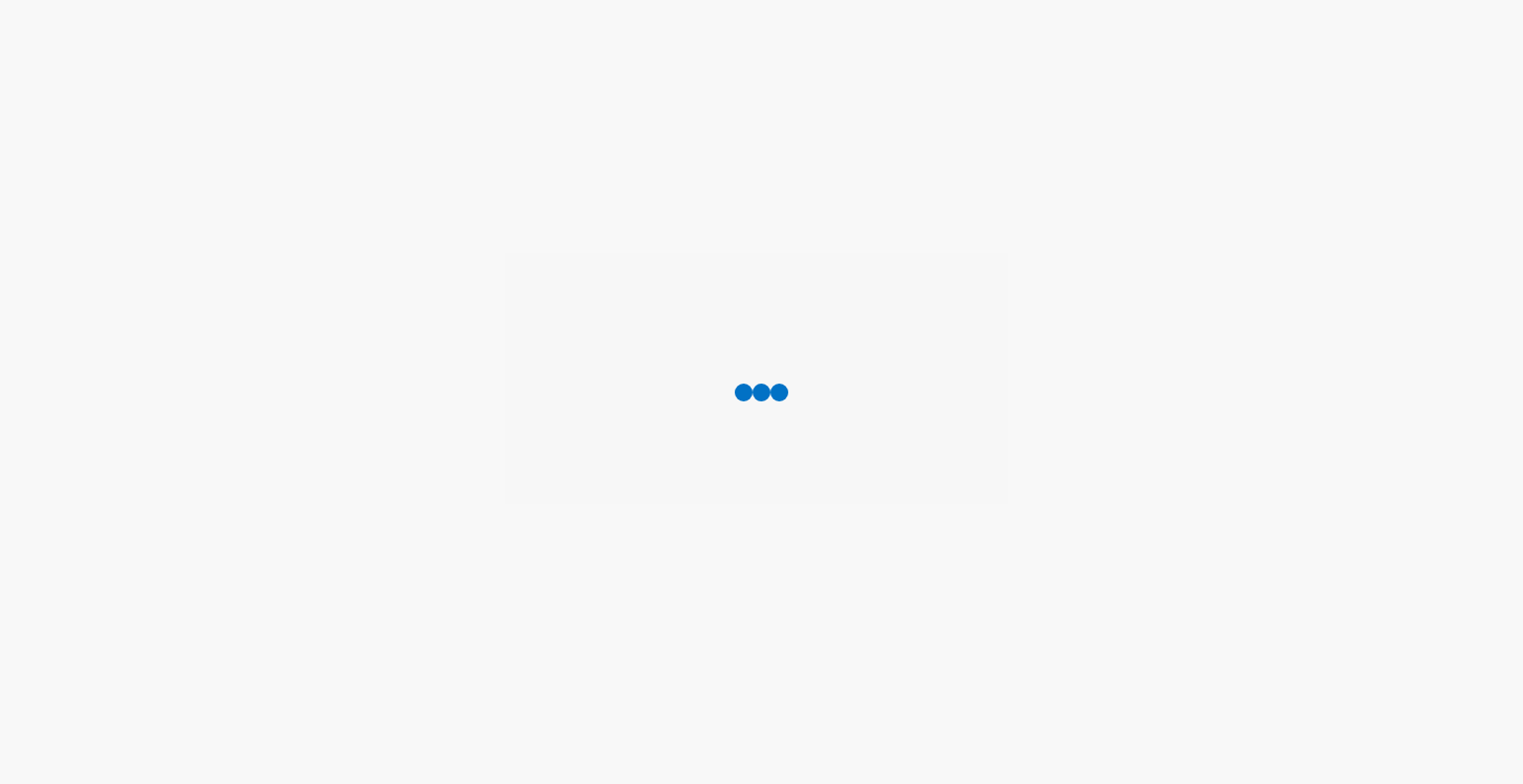 scroll, scrollTop: 0, scrollLeft: 0, axis: both 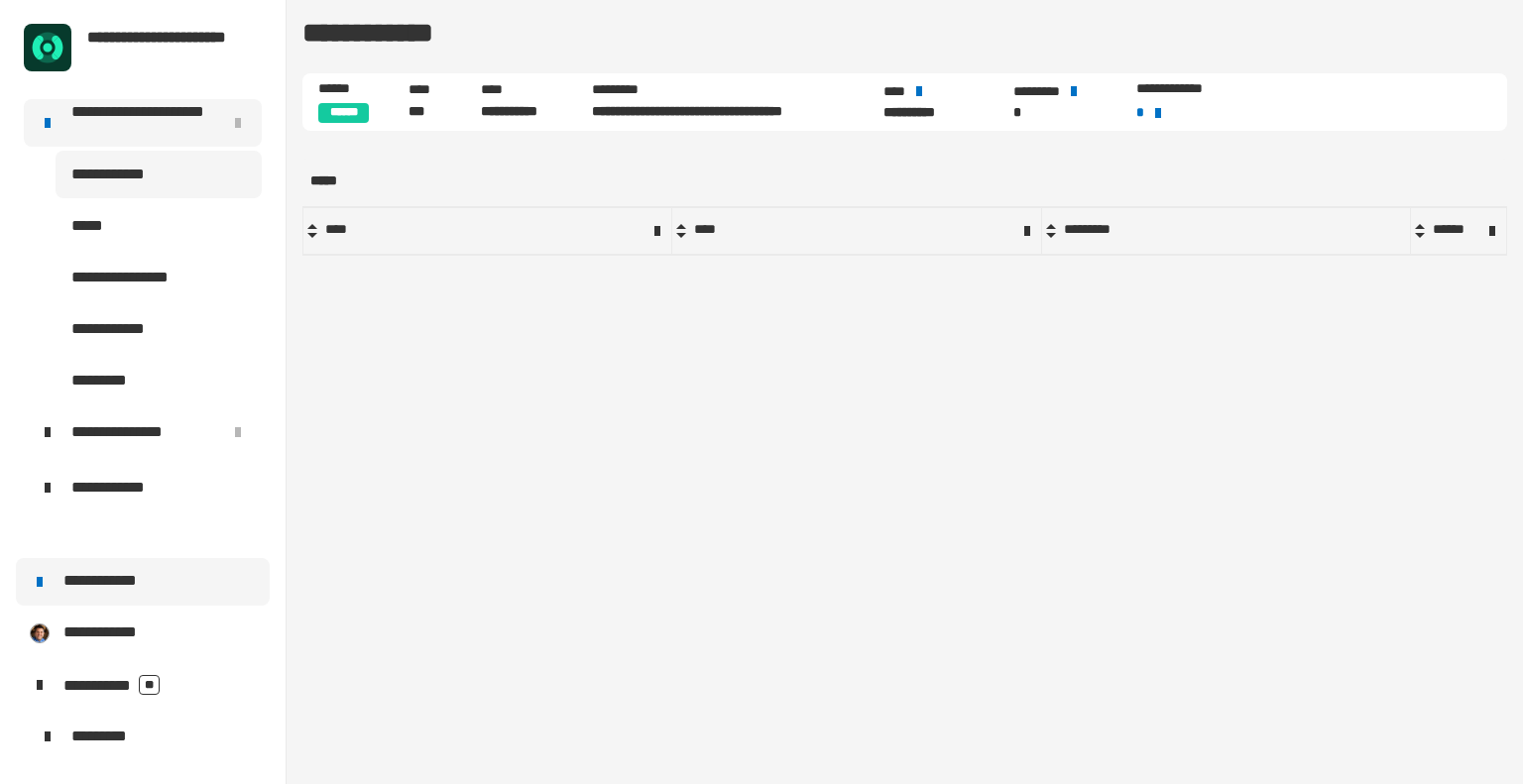 click 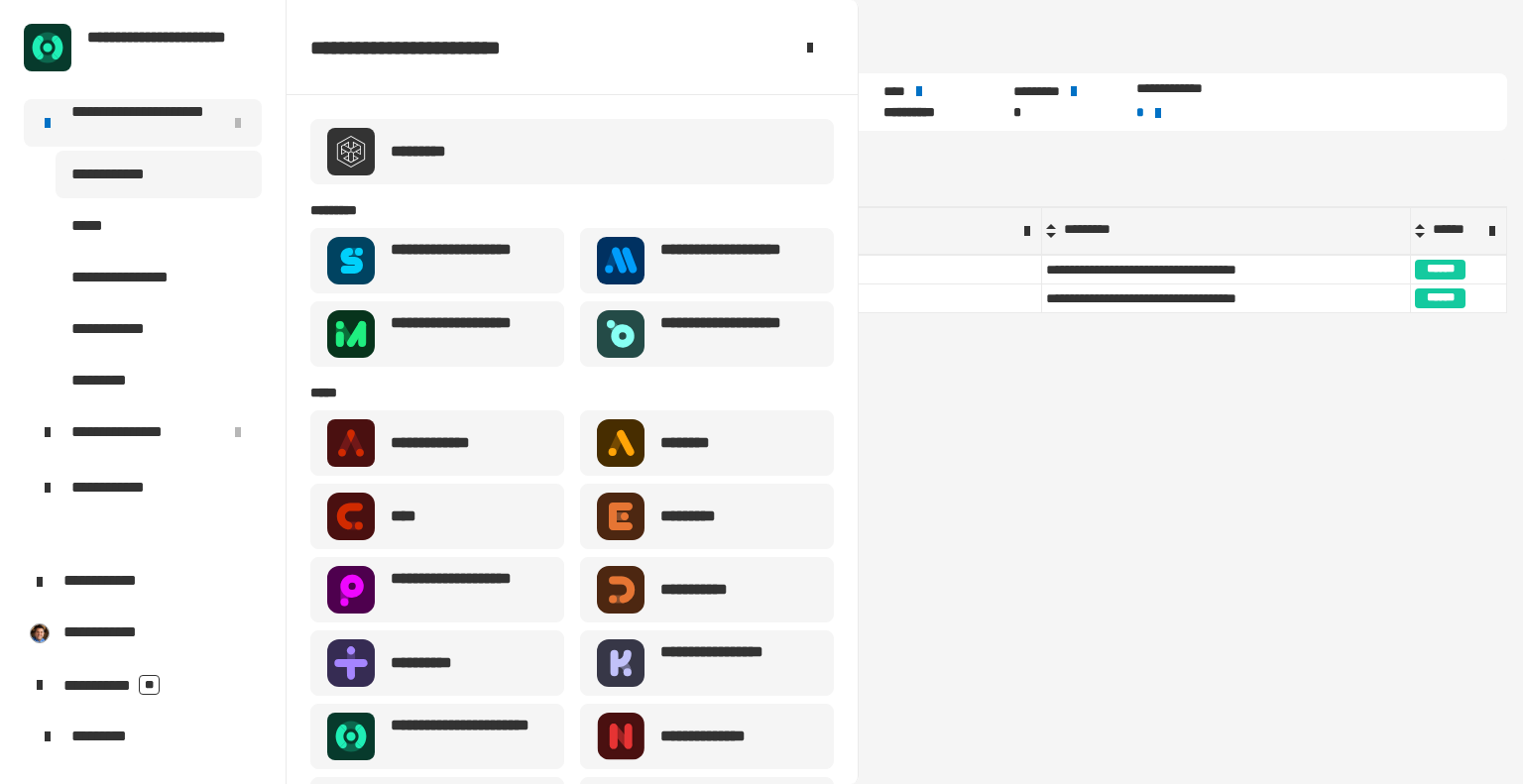 scroll, scrollTop: 78, scrollLeft: 0, axis: vertical 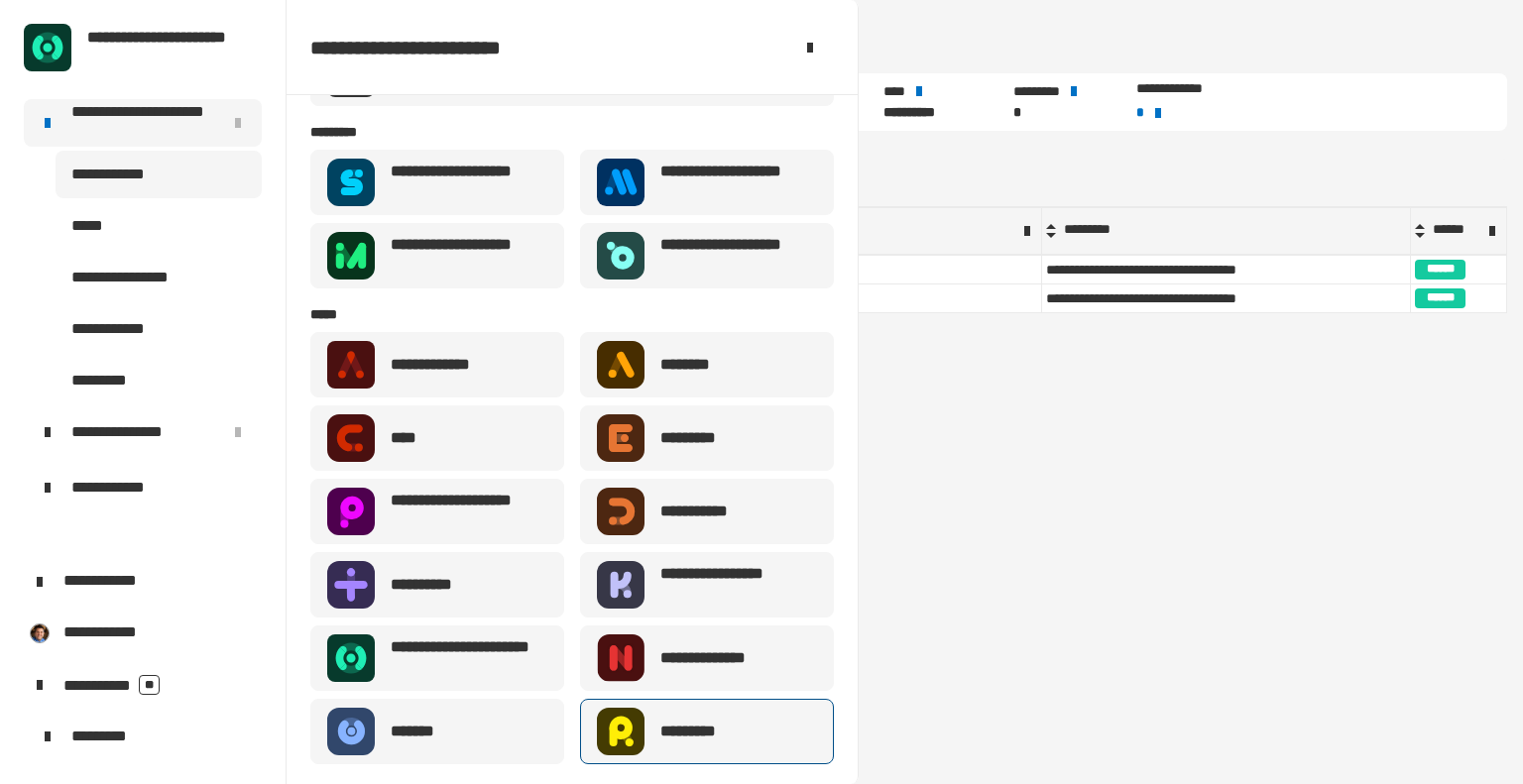 click on "*********" at bounding box center (695, 731) 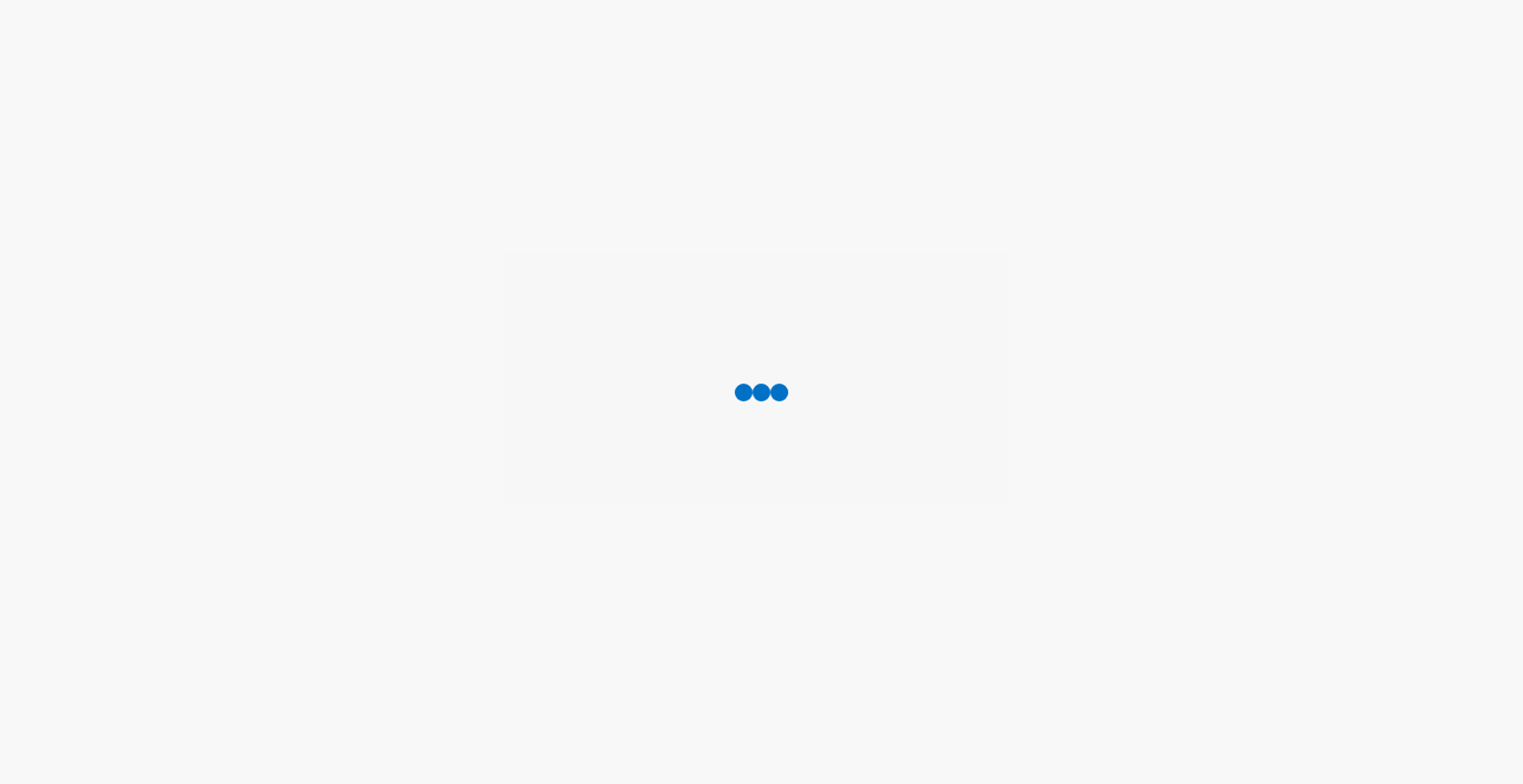 scroll, scrollTop: 0, scrollLeft: 0, axis: both 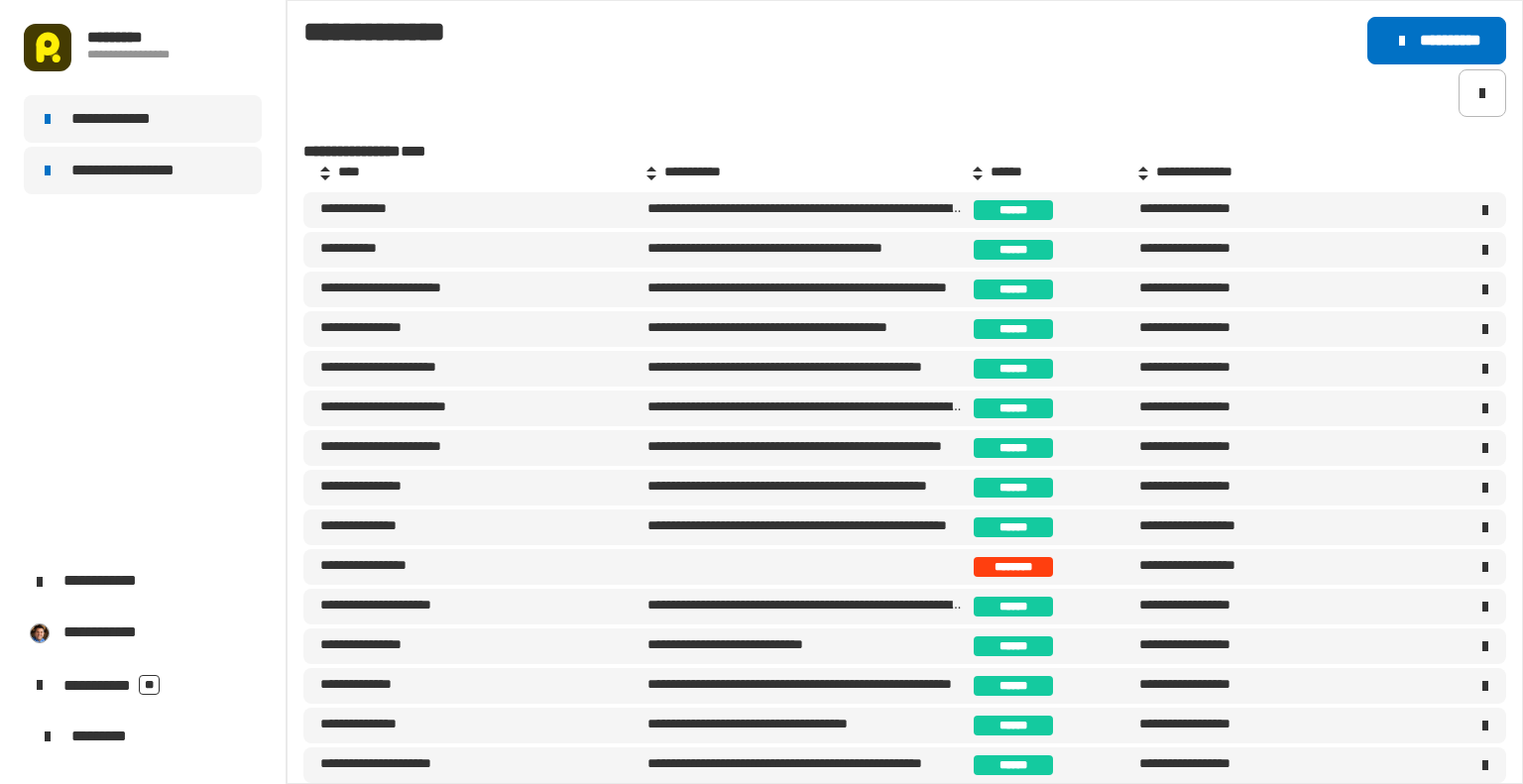 click on "**********" 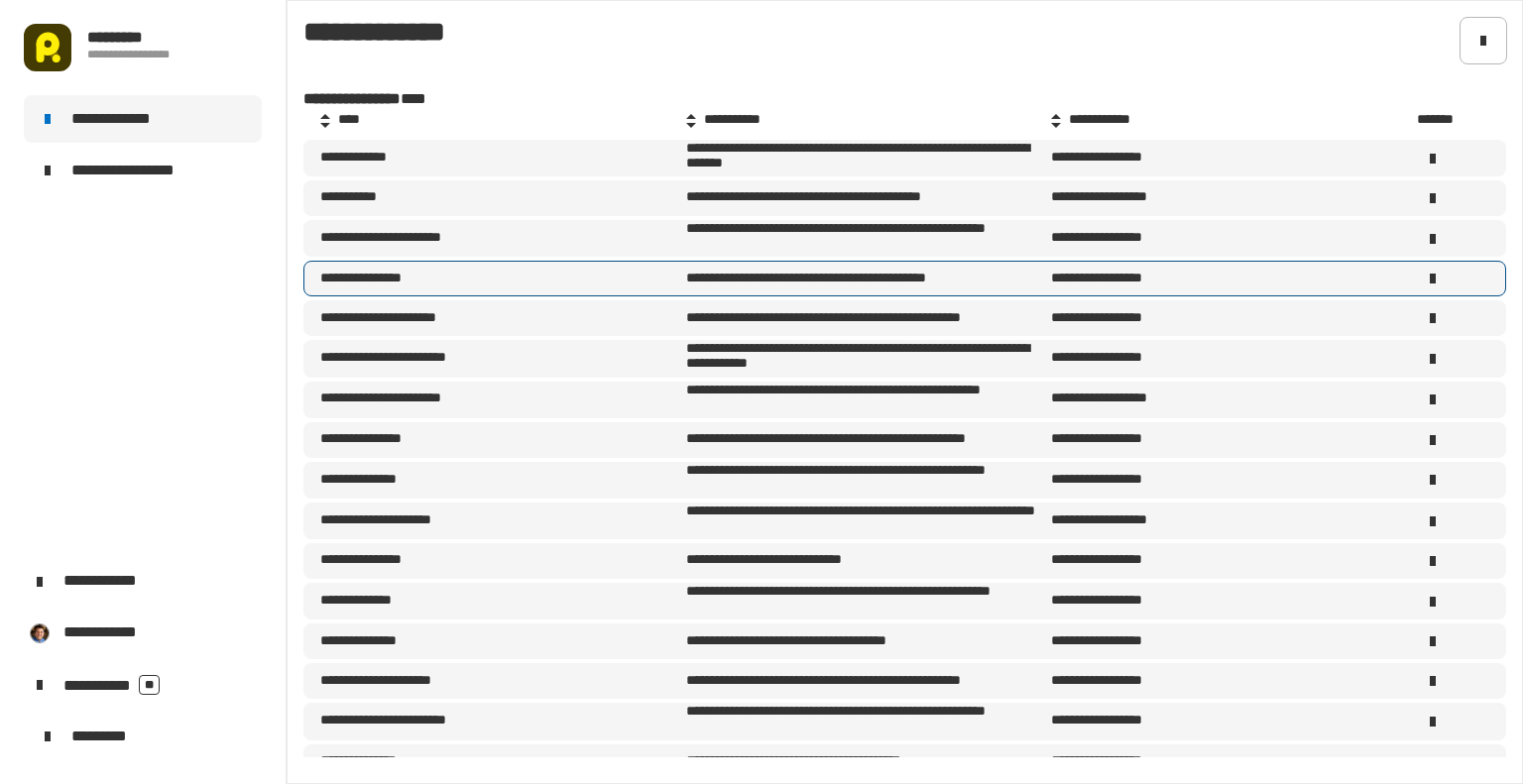 click on "**********" at bounding box center (370, 280) 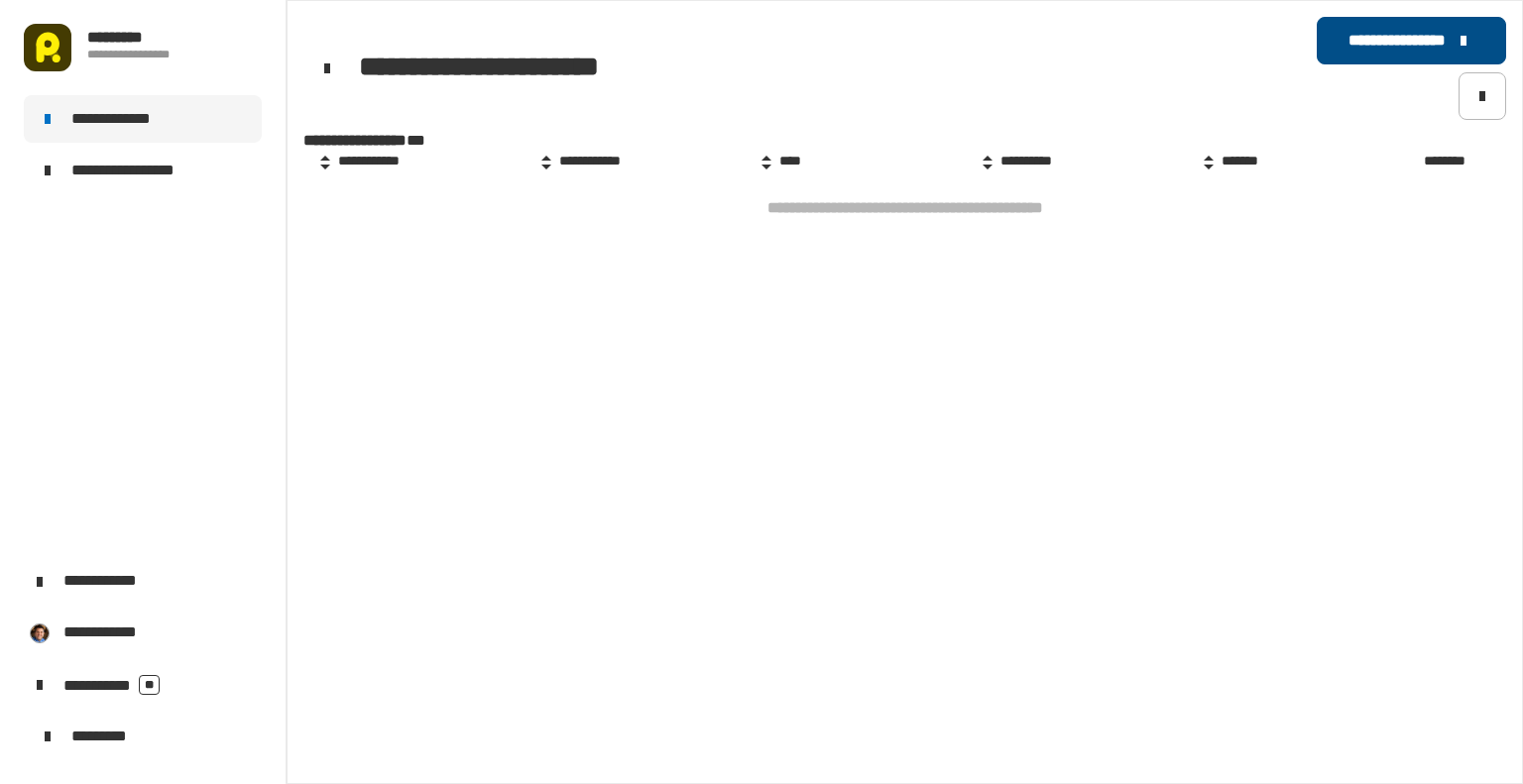 click on "**********" 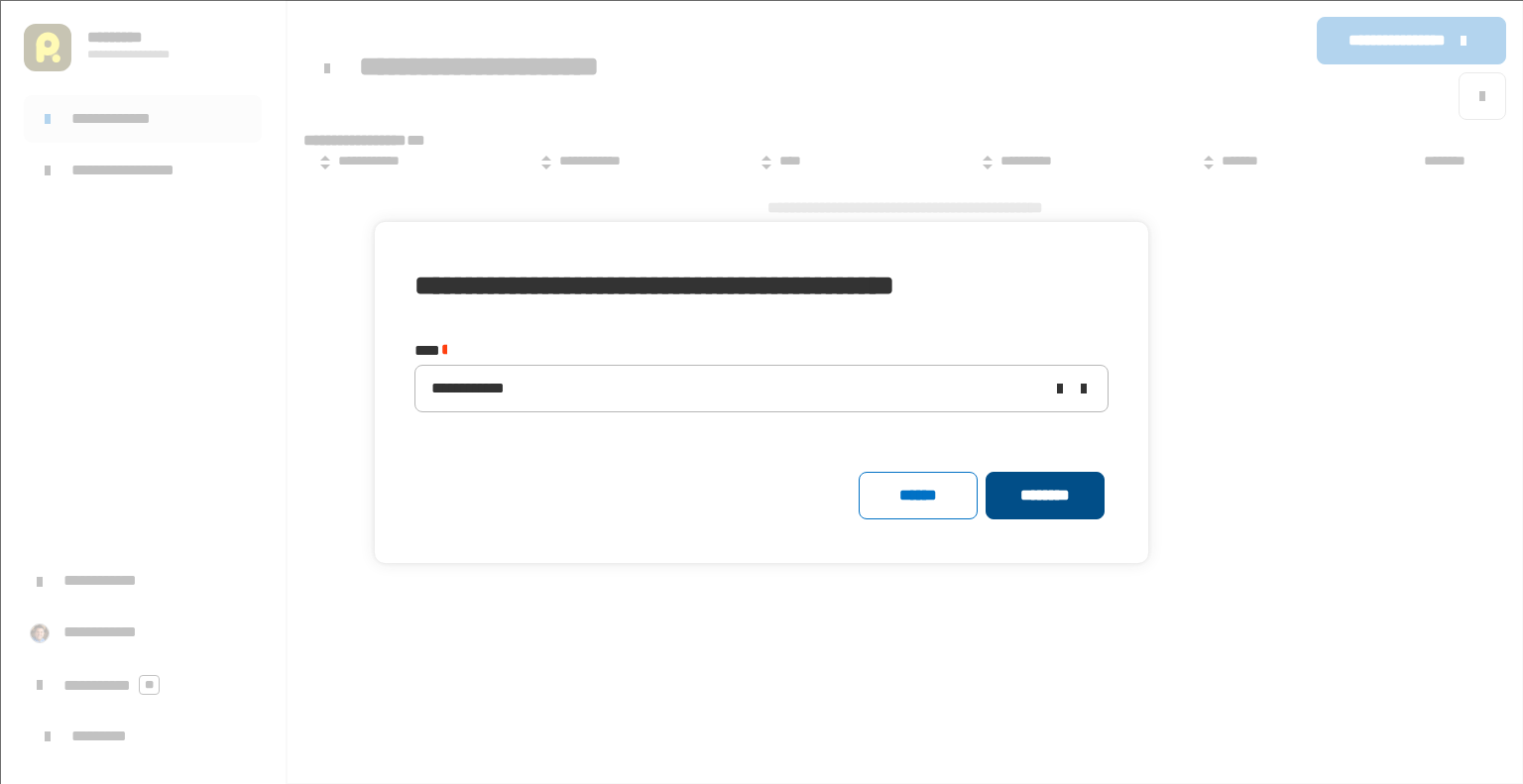 click on "********" 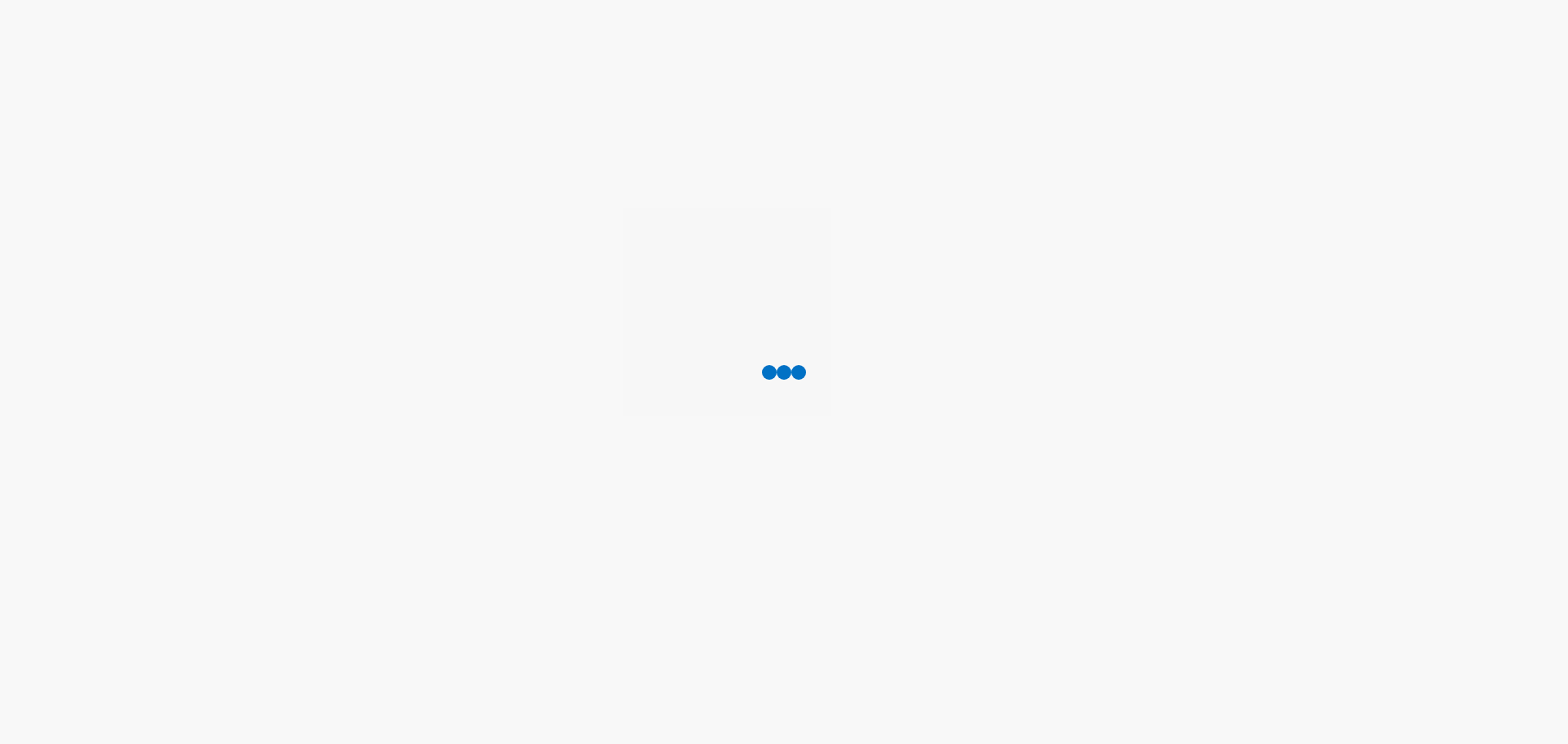 scroll, scrollTop: 0, scrollLeft: 0, axis: both 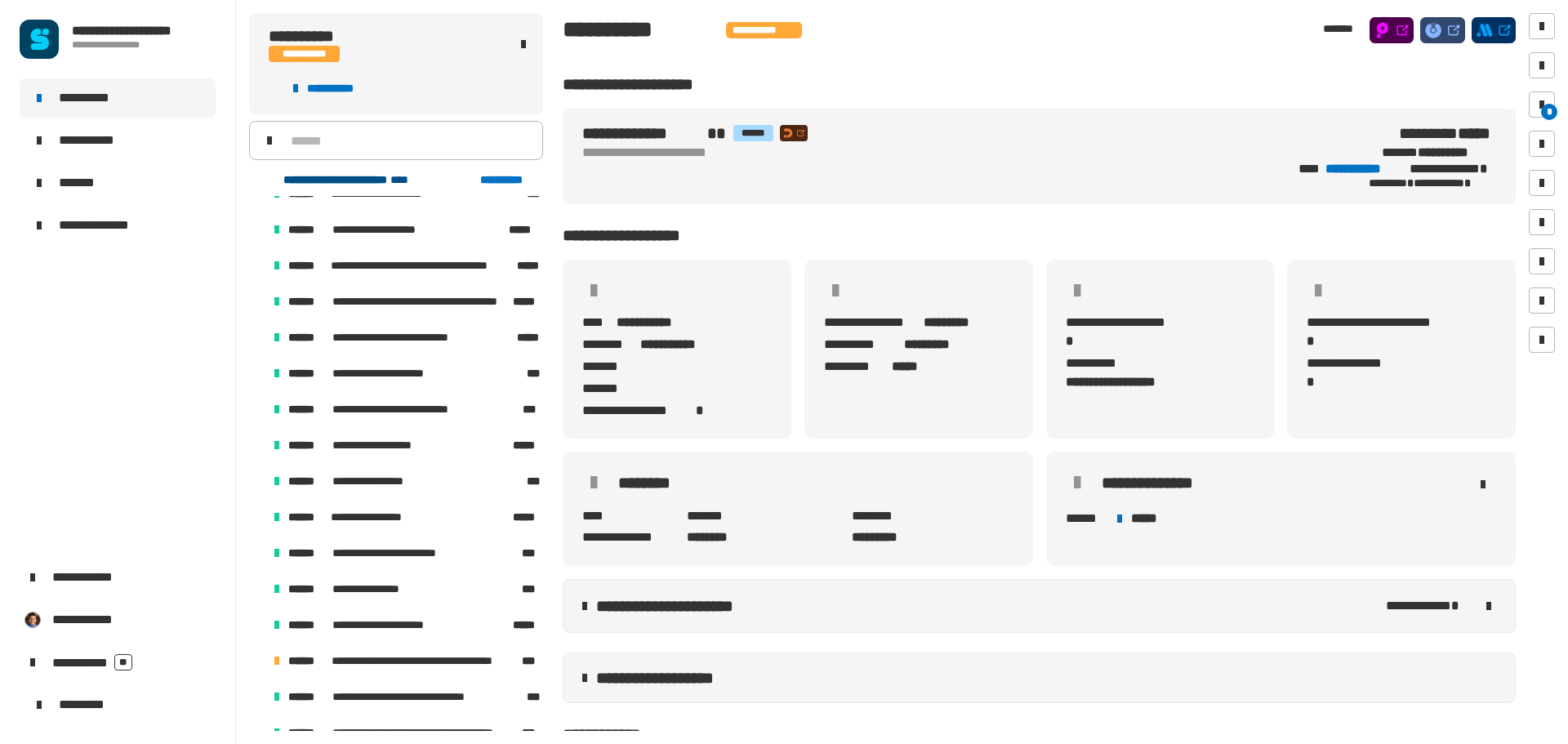 click on "**********" 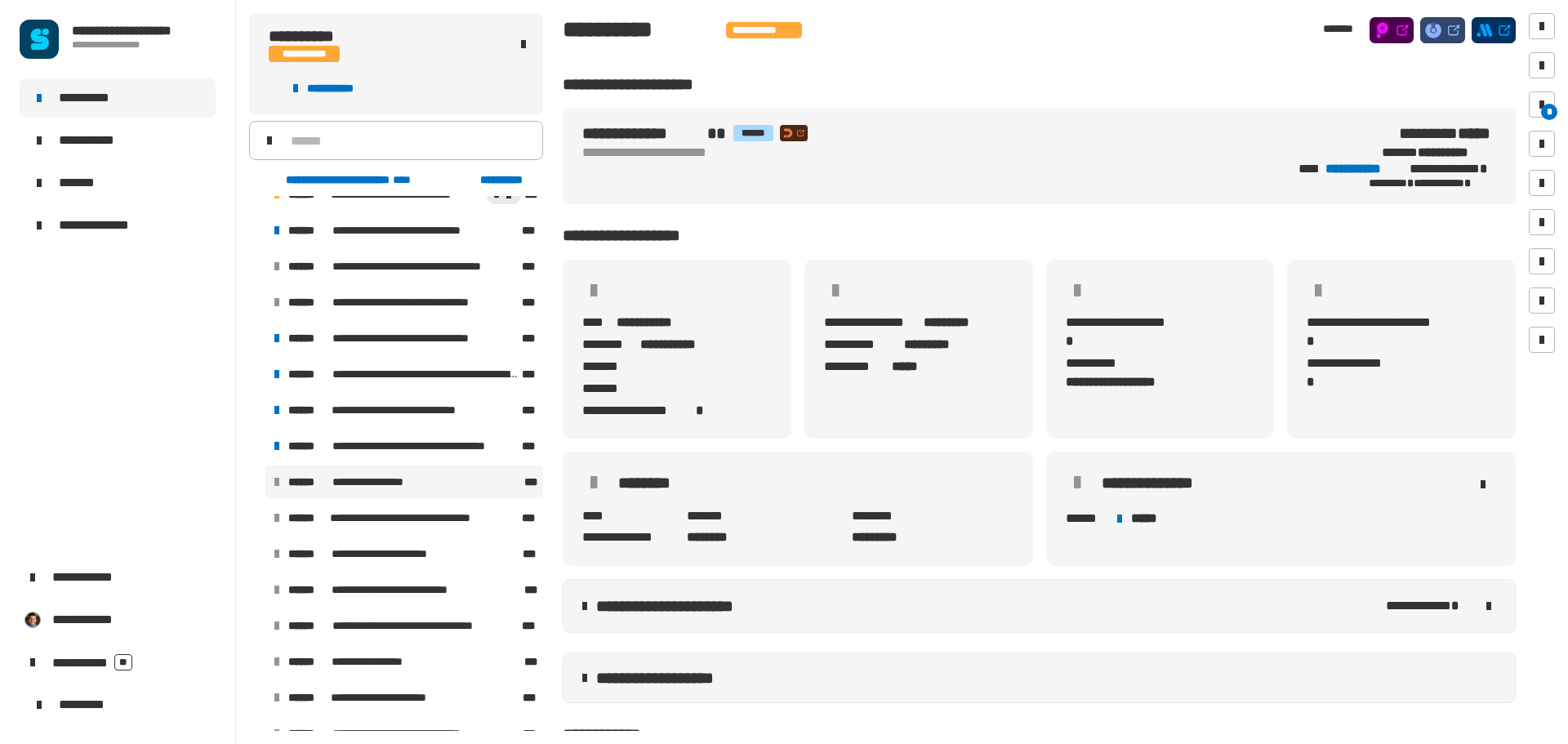 scroll, scrollTop: 164, scrollLeft: 0, axis: vertical 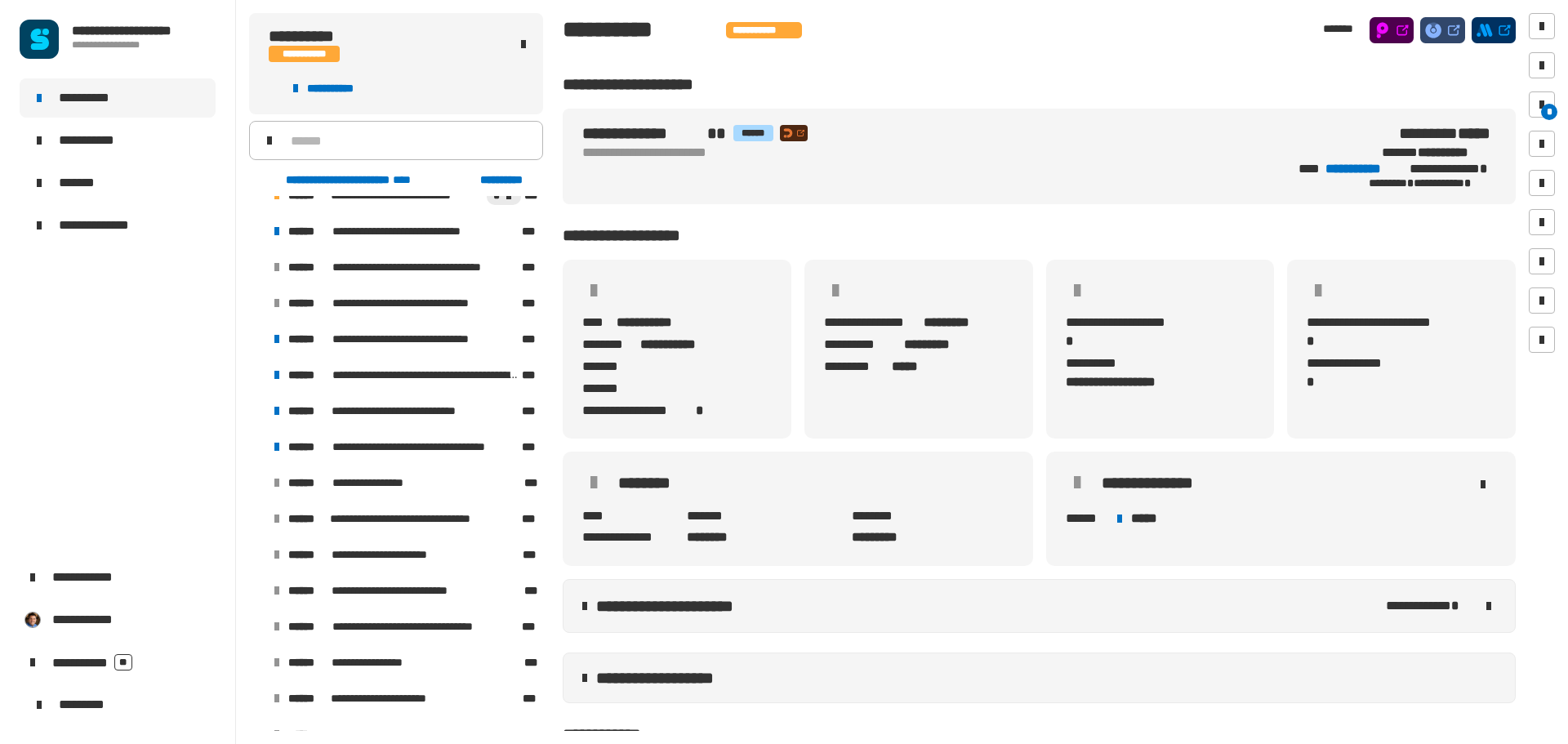 drag, startPoint x: 436, startPoint y: 72, endPoint x: 457, endPoint y: 75, distance: 21.213203 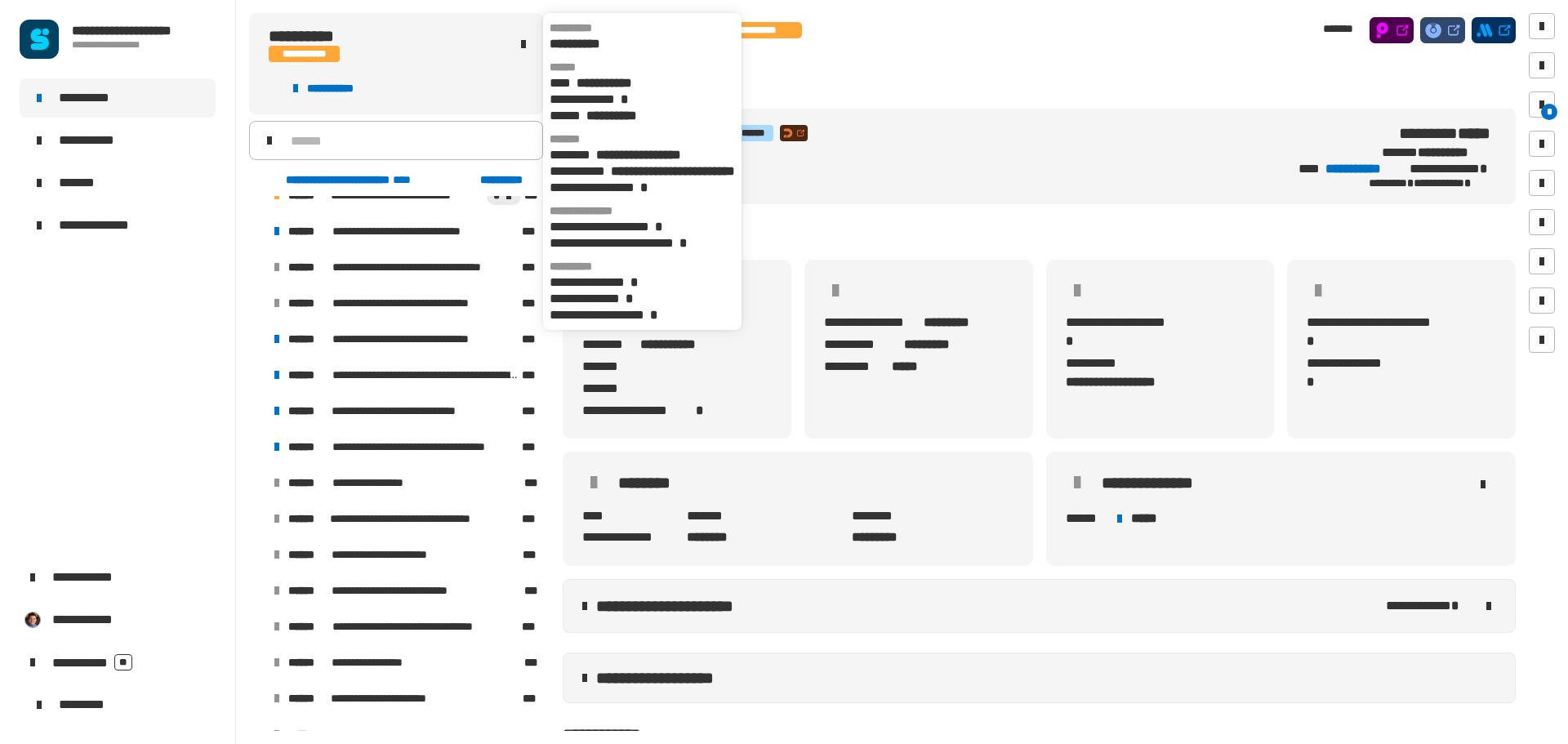 click on "**********" 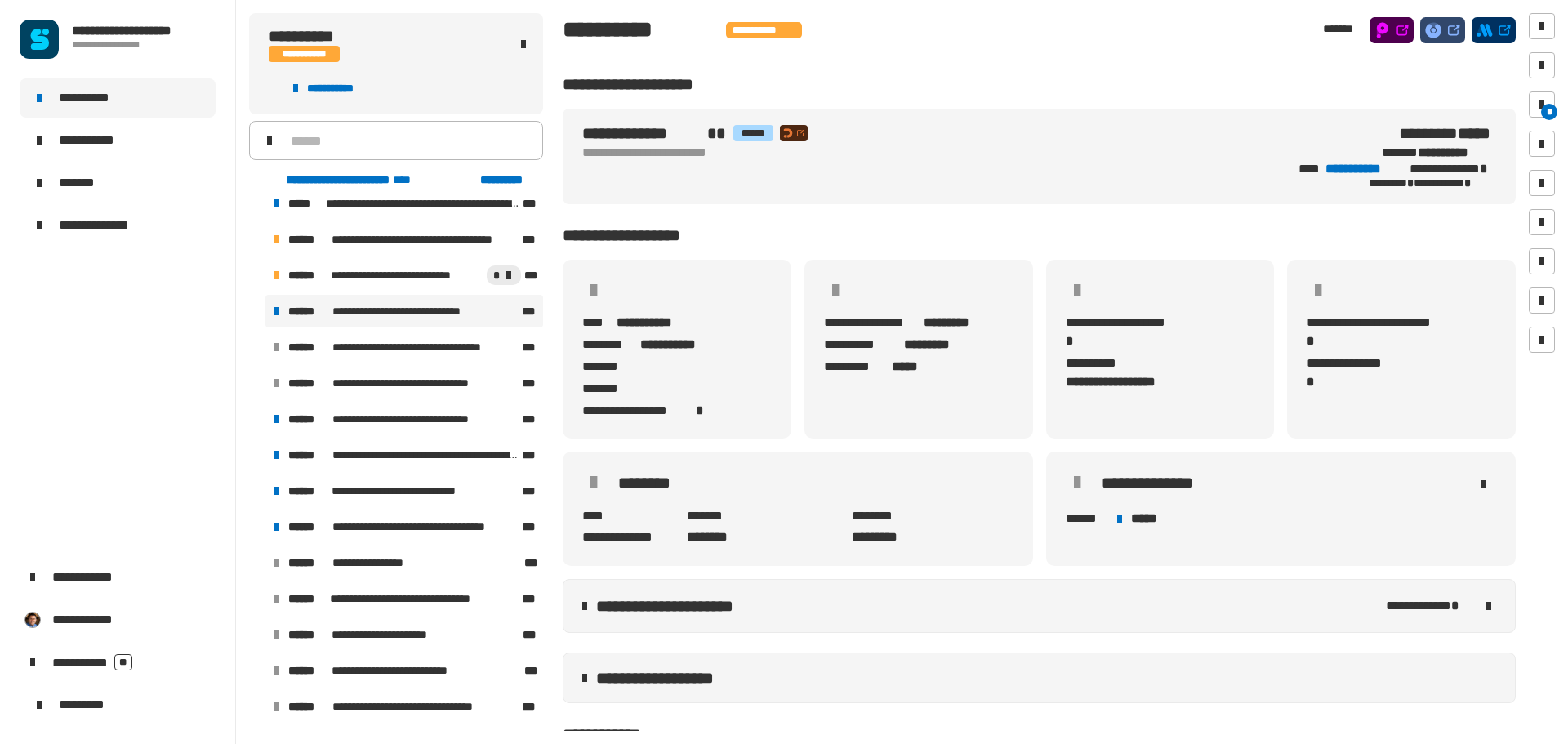 scroll, scrollTop: 83, scrollLeft: 0, axis: vertical 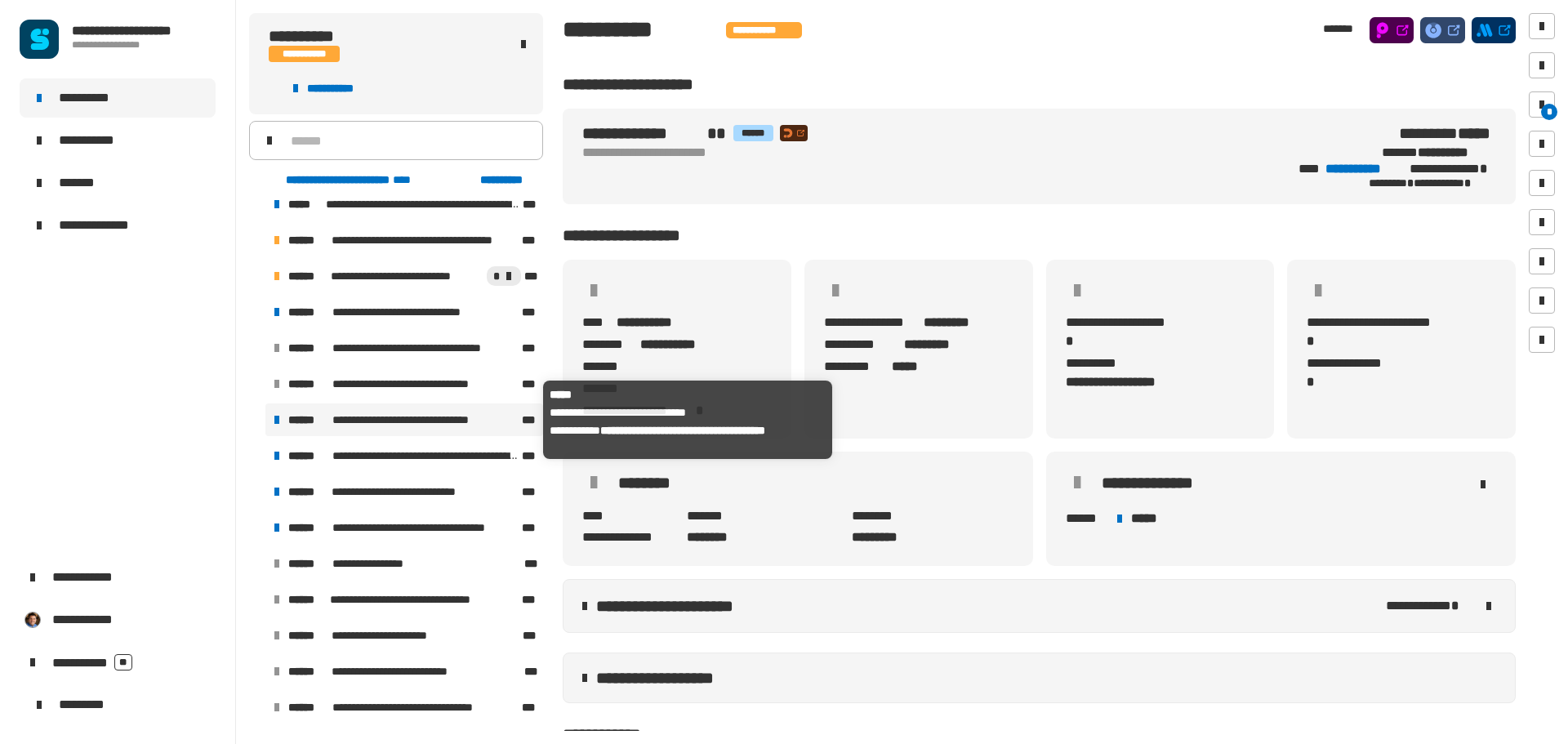 click on "**********" at bounding box center (417, 420) 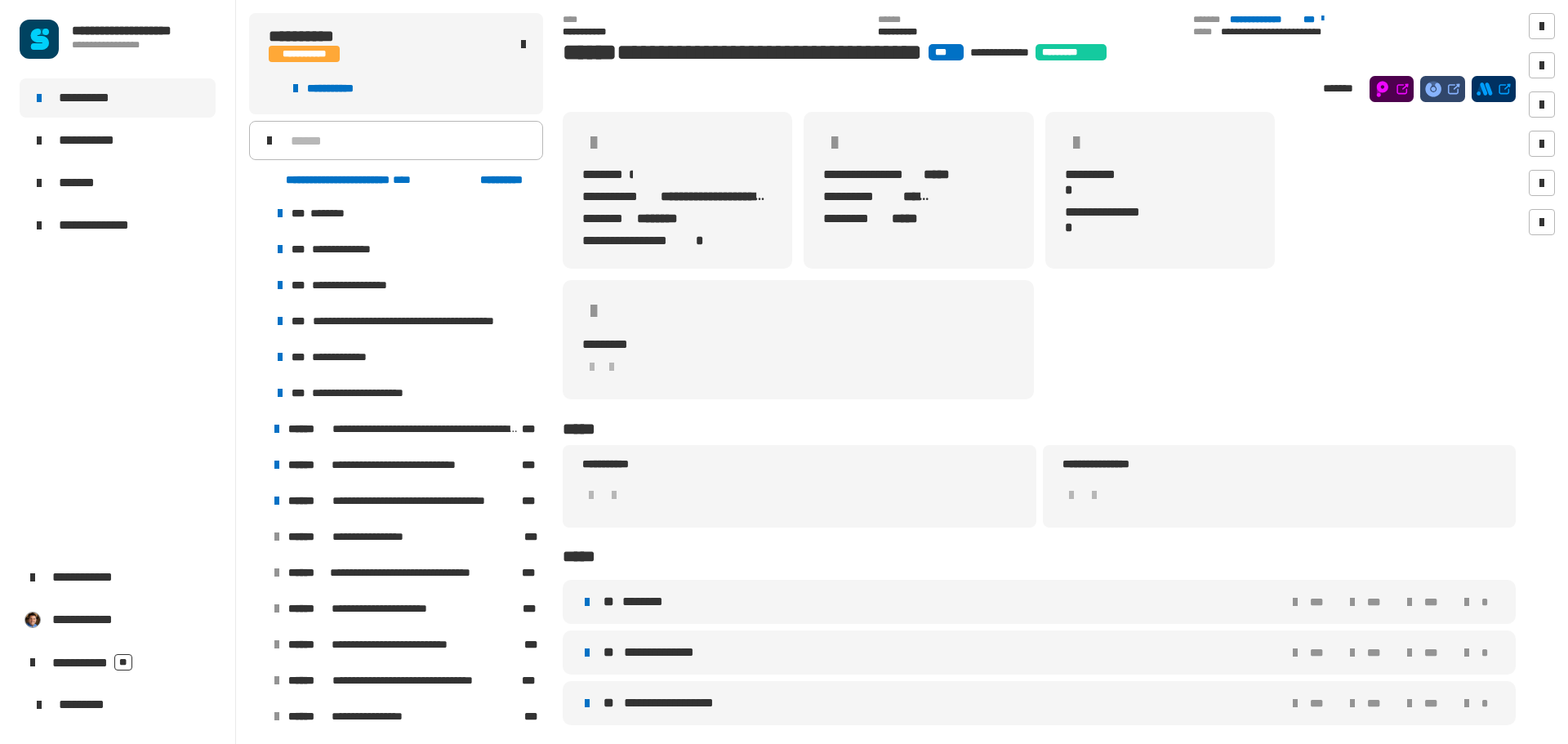 scroll, scrollTop: 327, scrollLeft: 0, axis: vertical 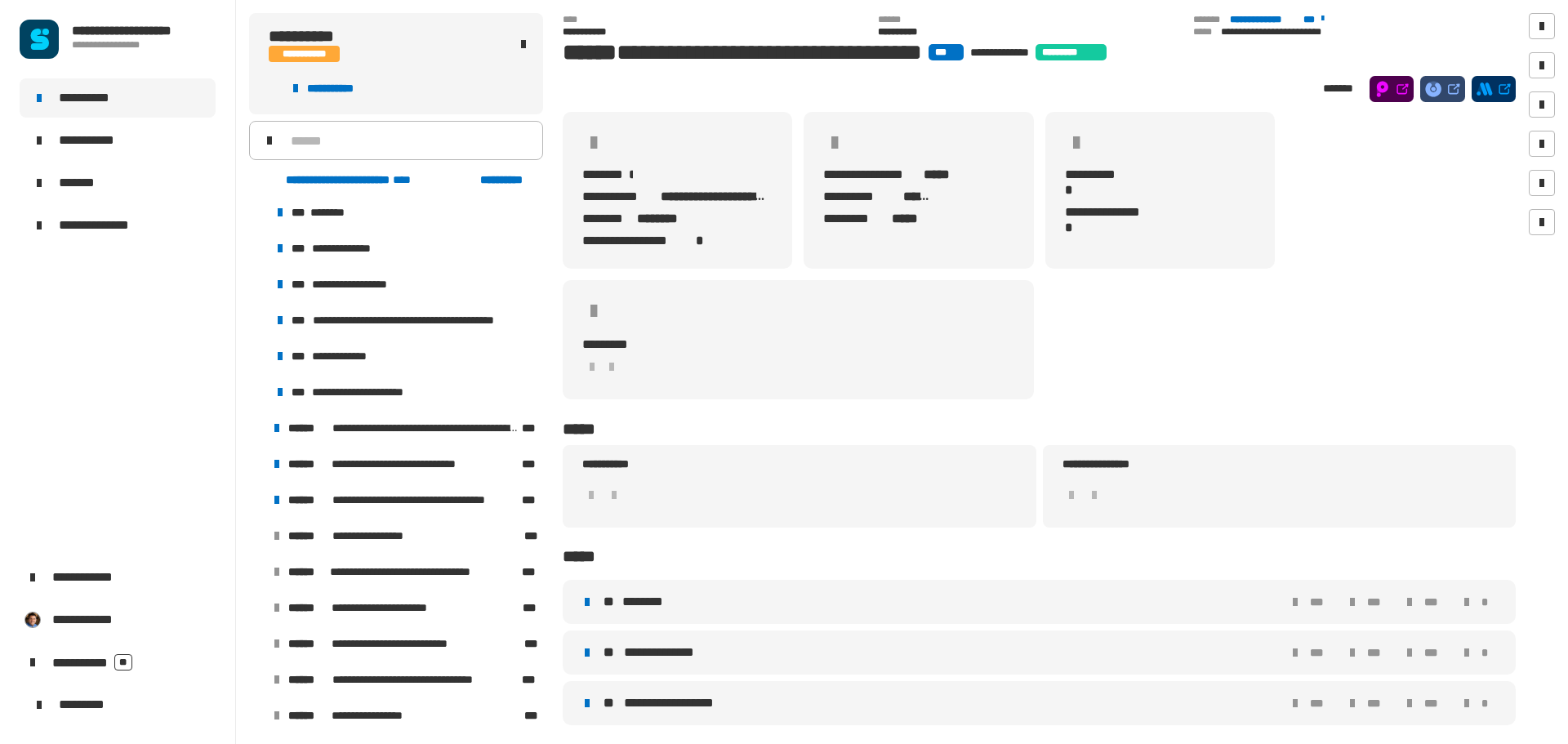 click on "**********" 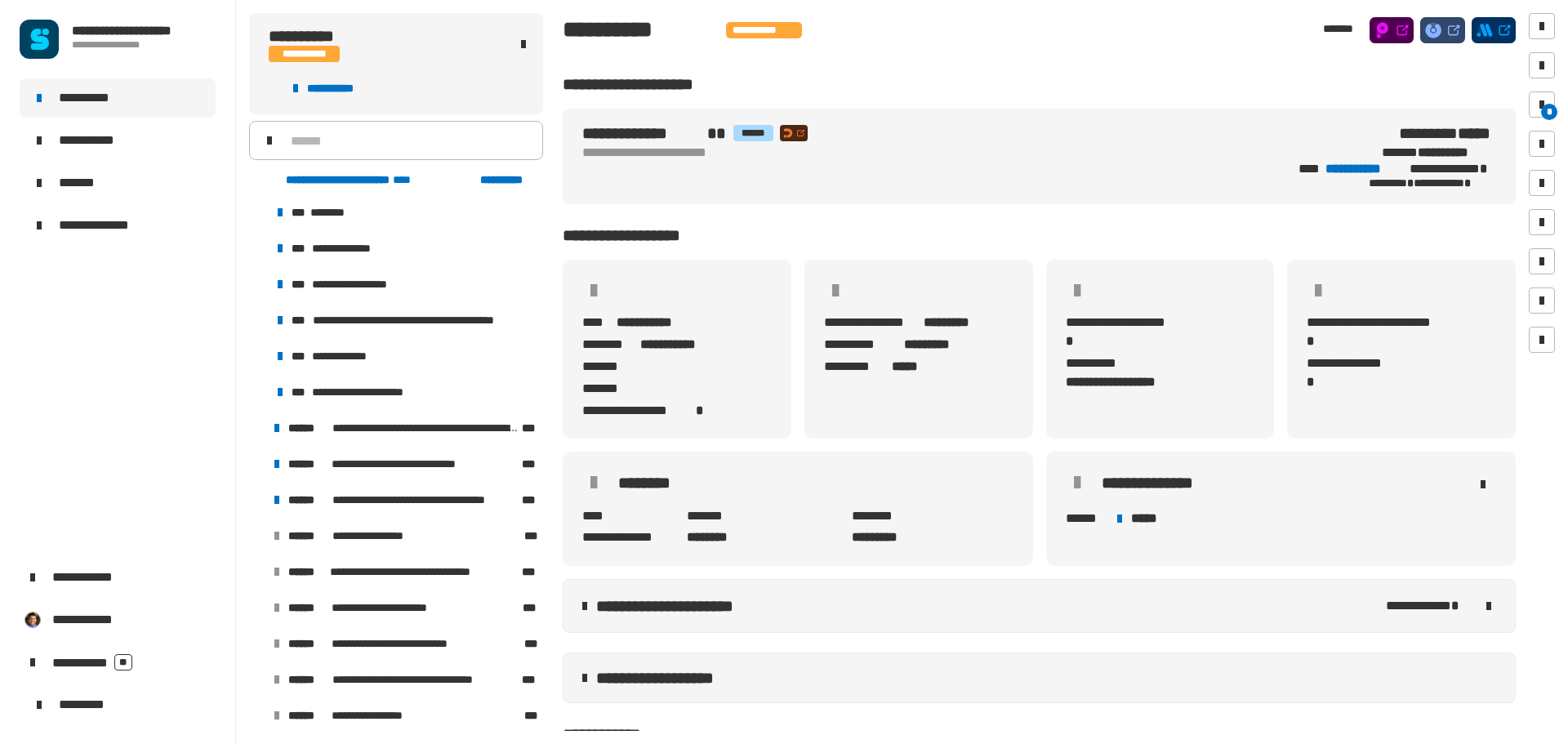 click 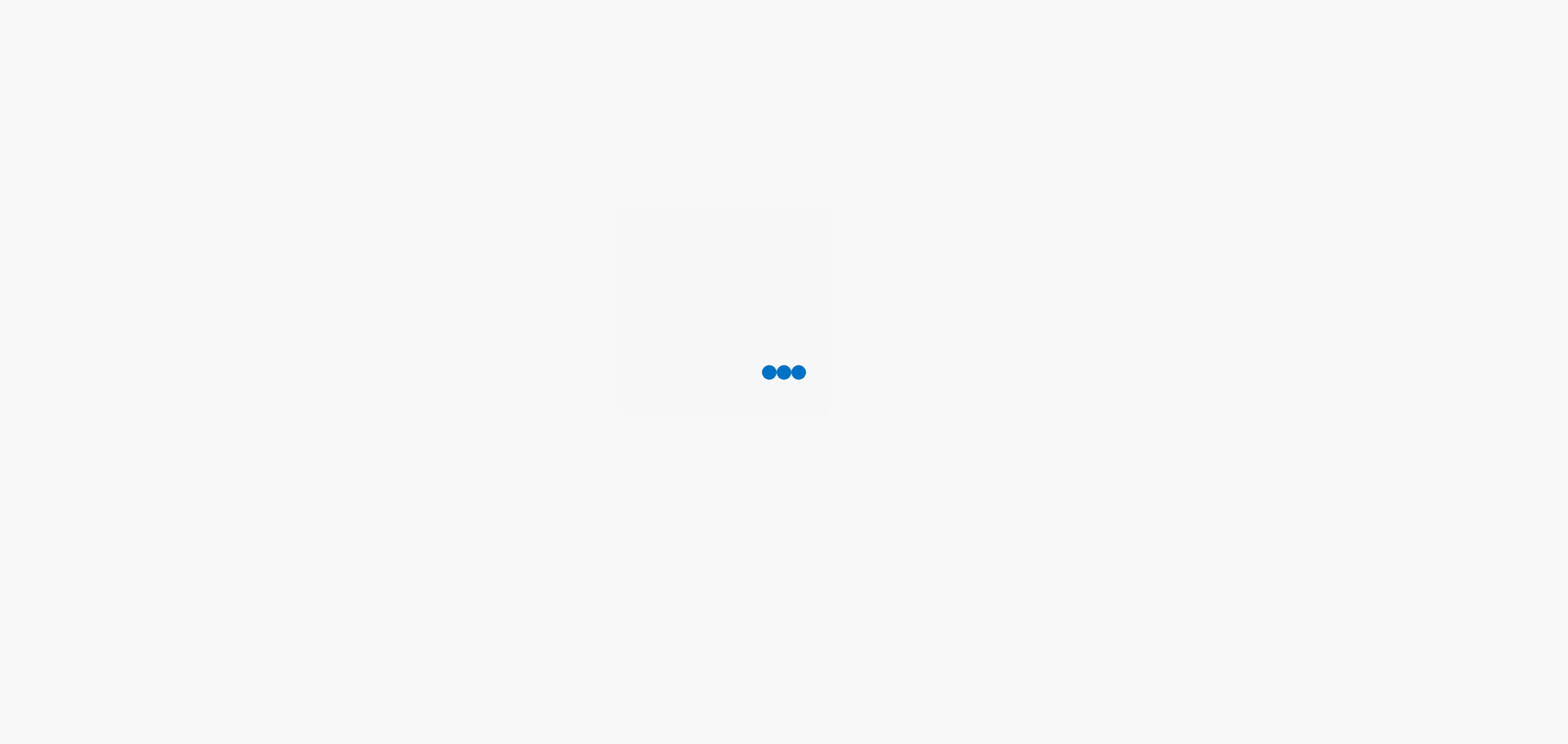 scroll, scrollTop: 0, scrollLeft: 0, axis: both 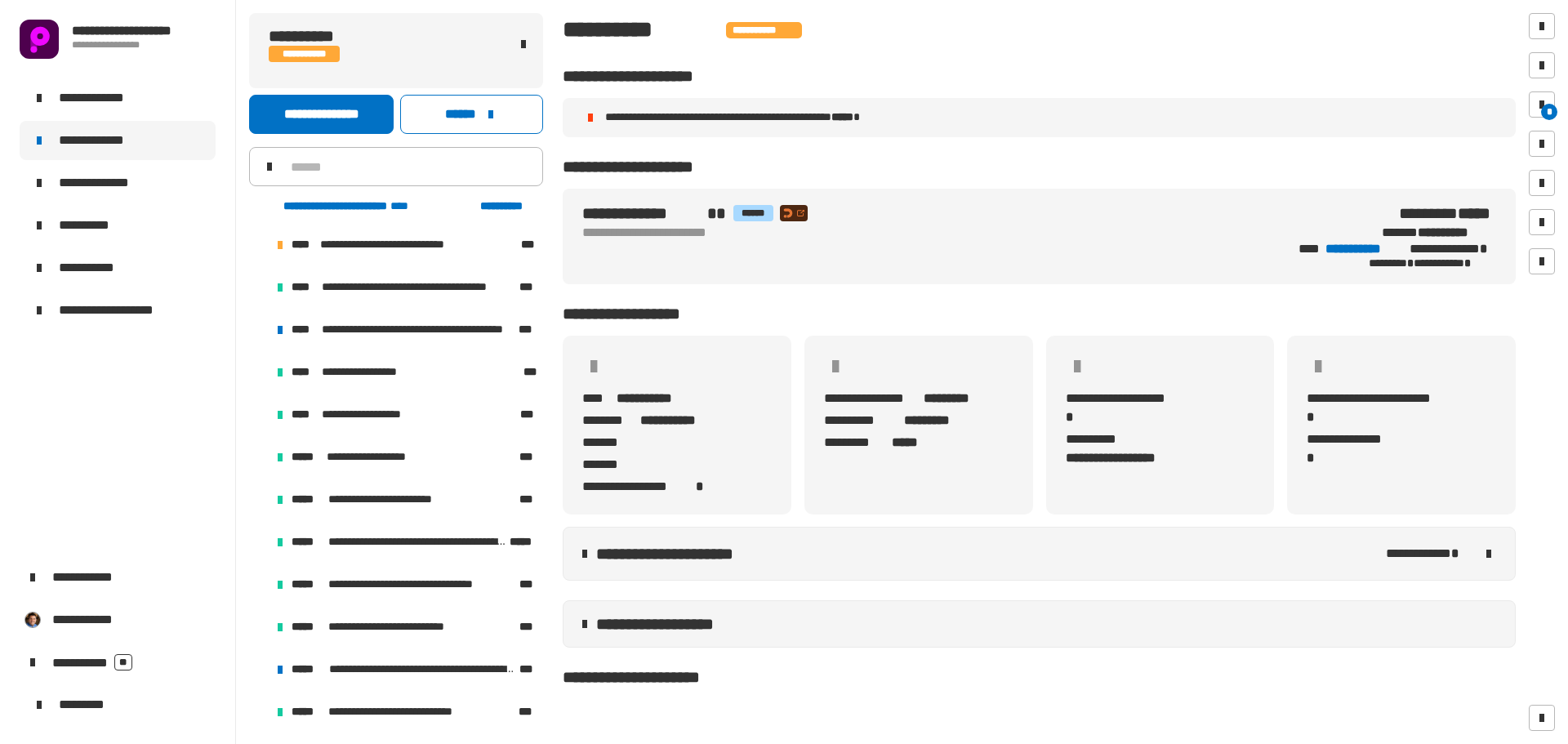 click on "**********" 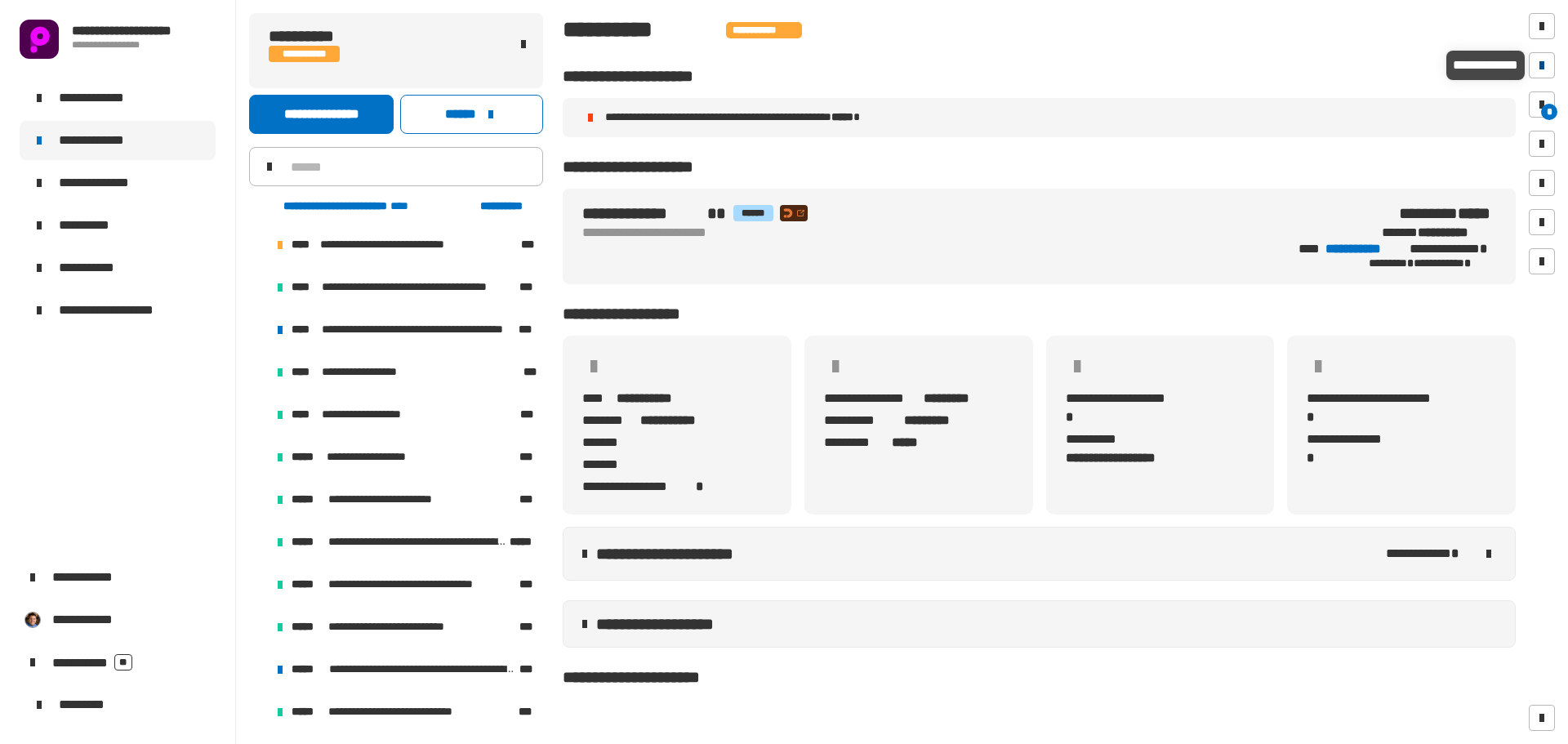 click at bounding box center (1542, 65) 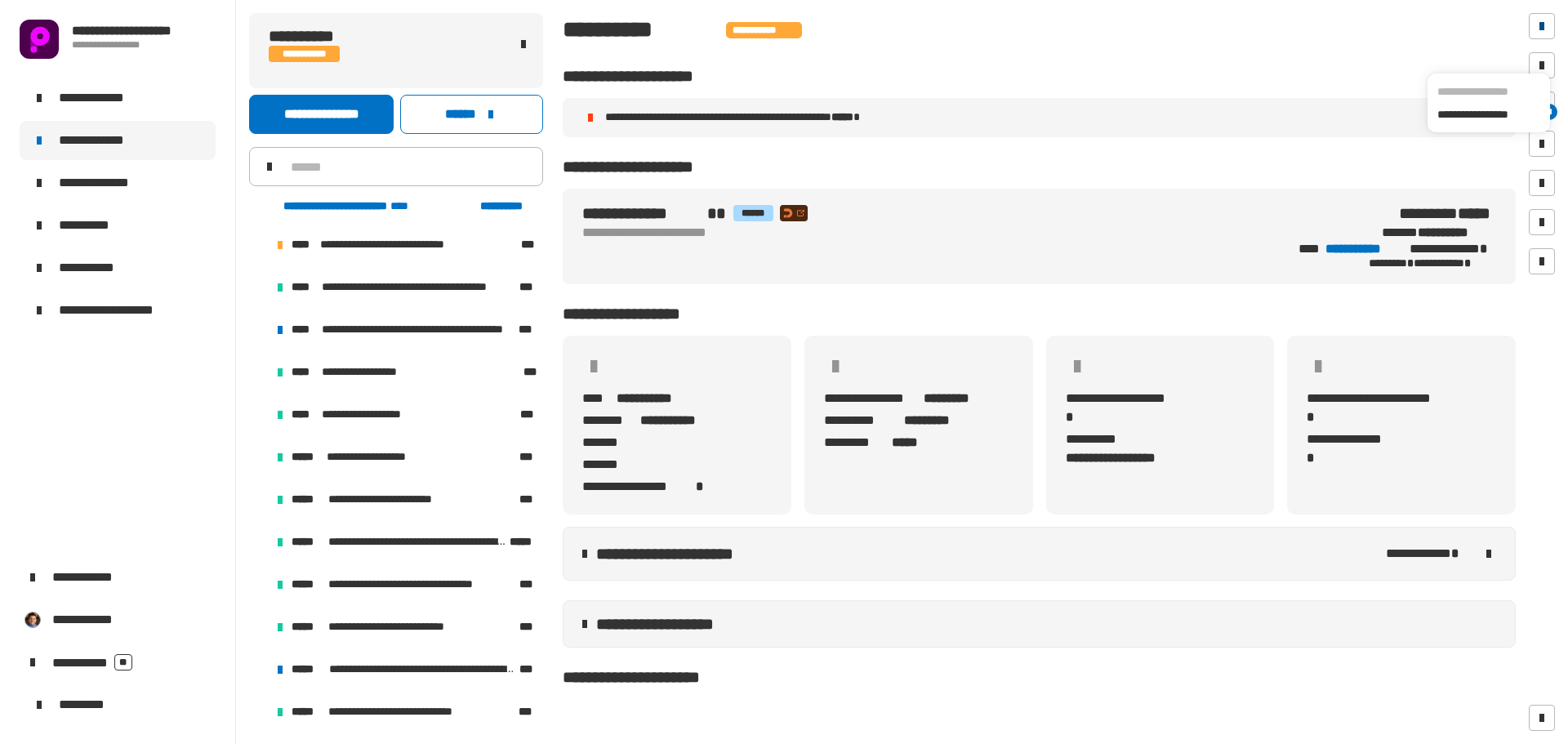 click at bounding box center [1542, 26] 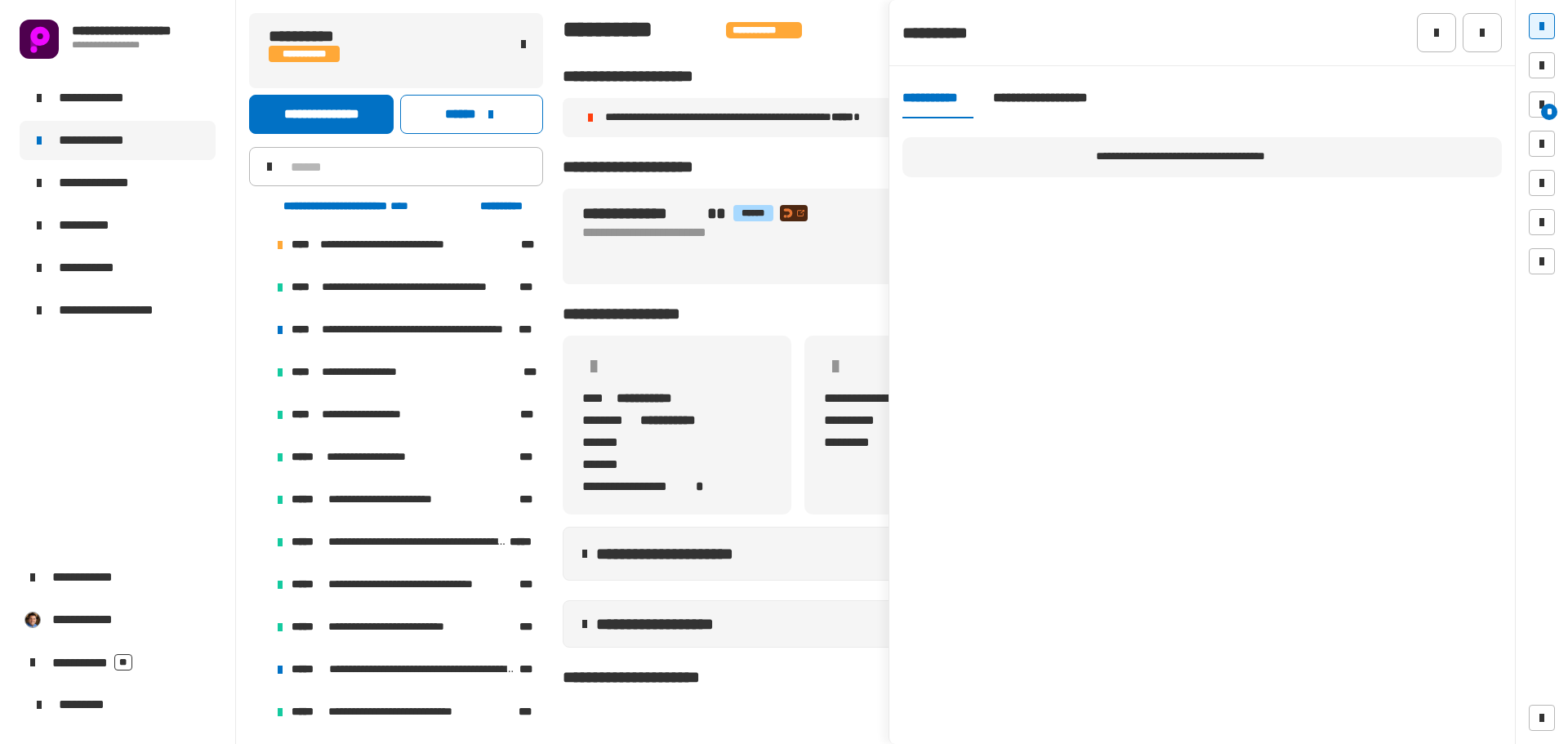 click on "**********" 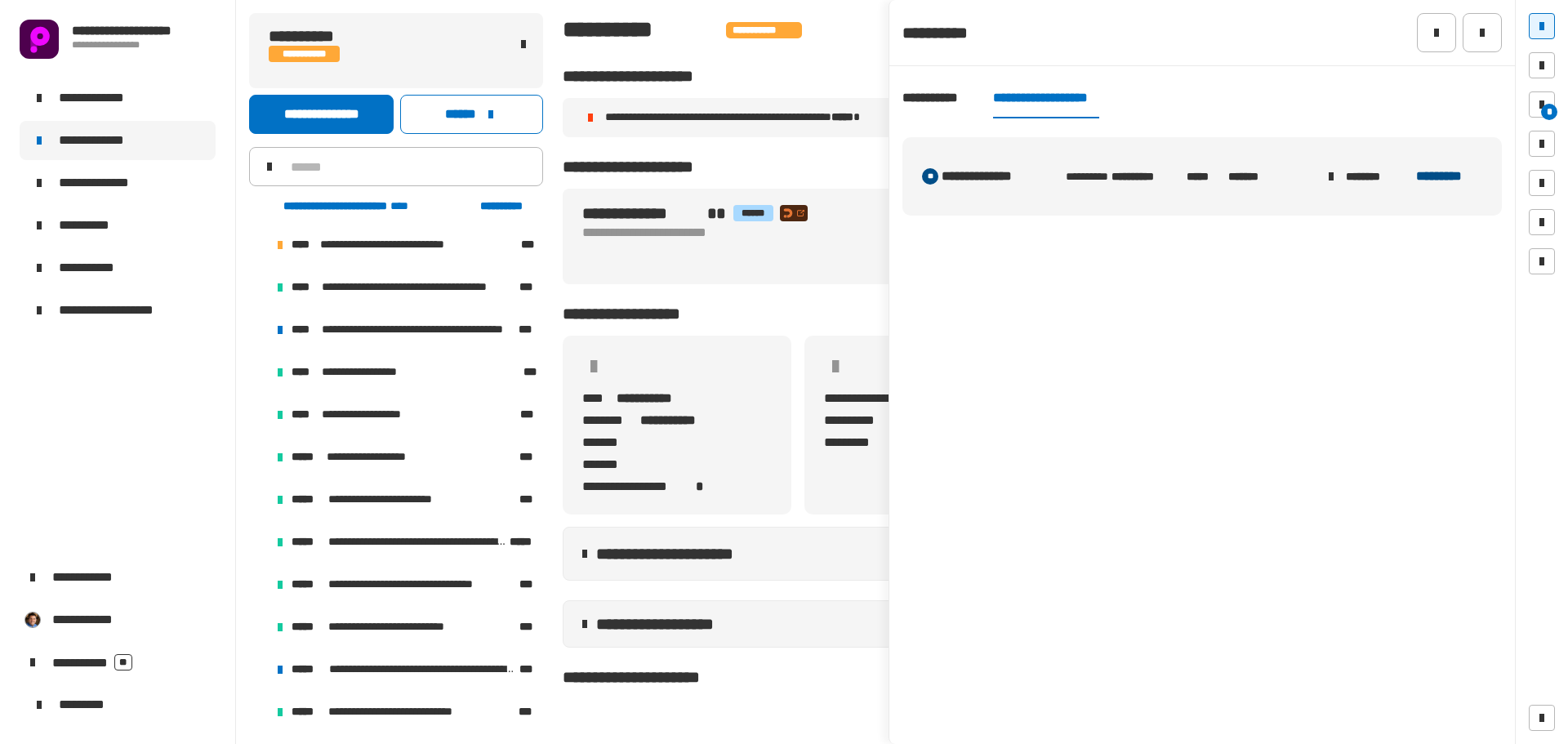click on "*********" 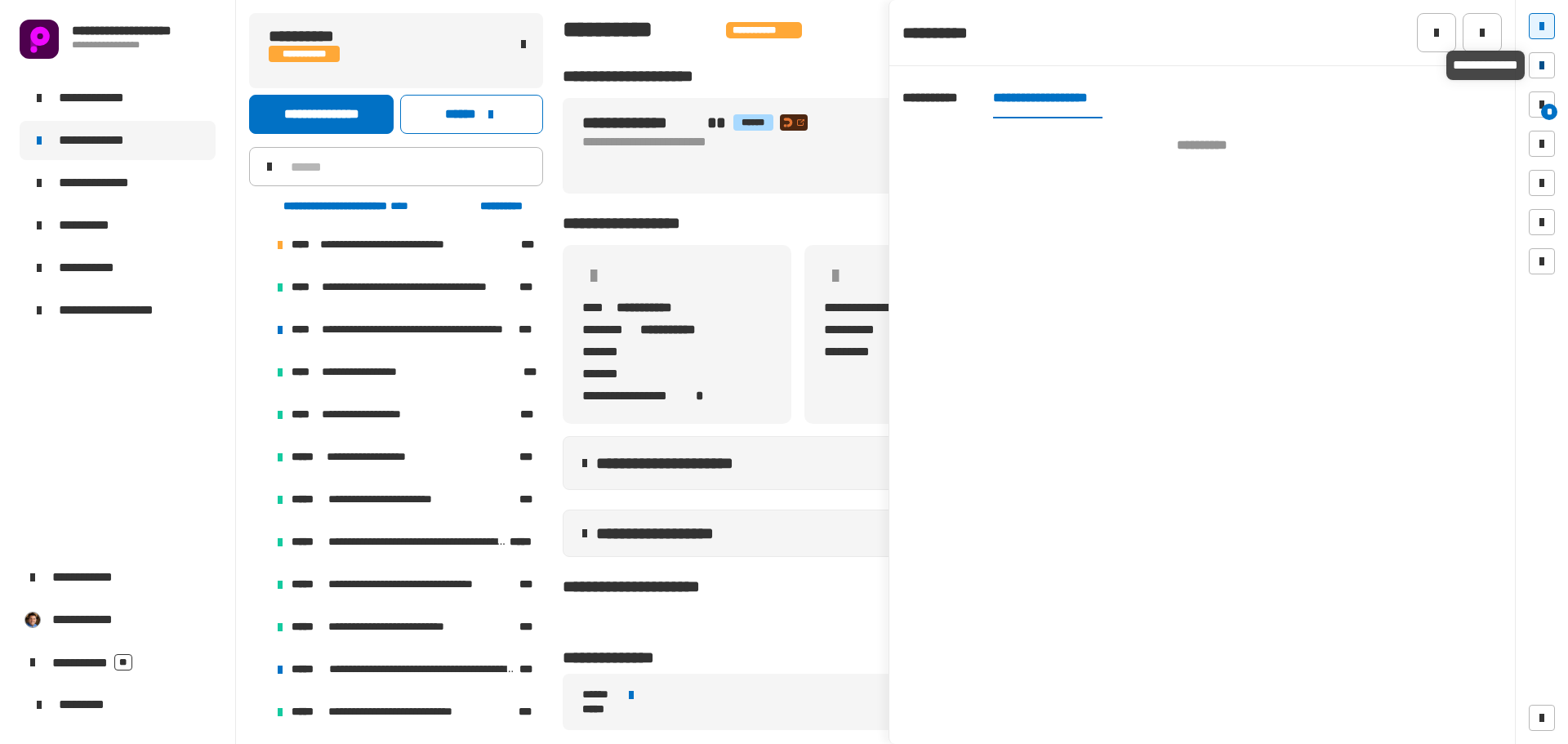 click at bounding box center [1542, 65] 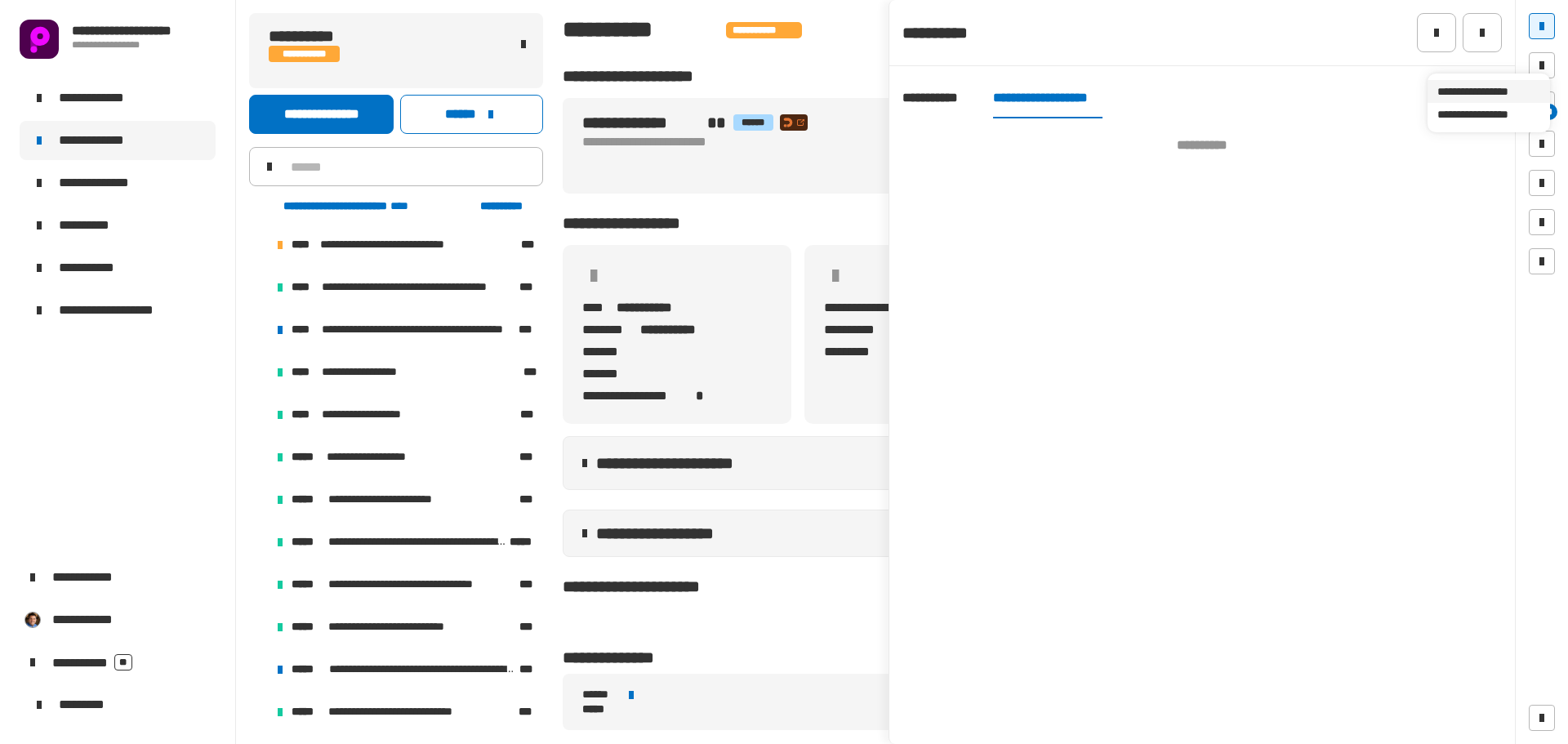 click on "**********" at bounding box center [1489, 91] 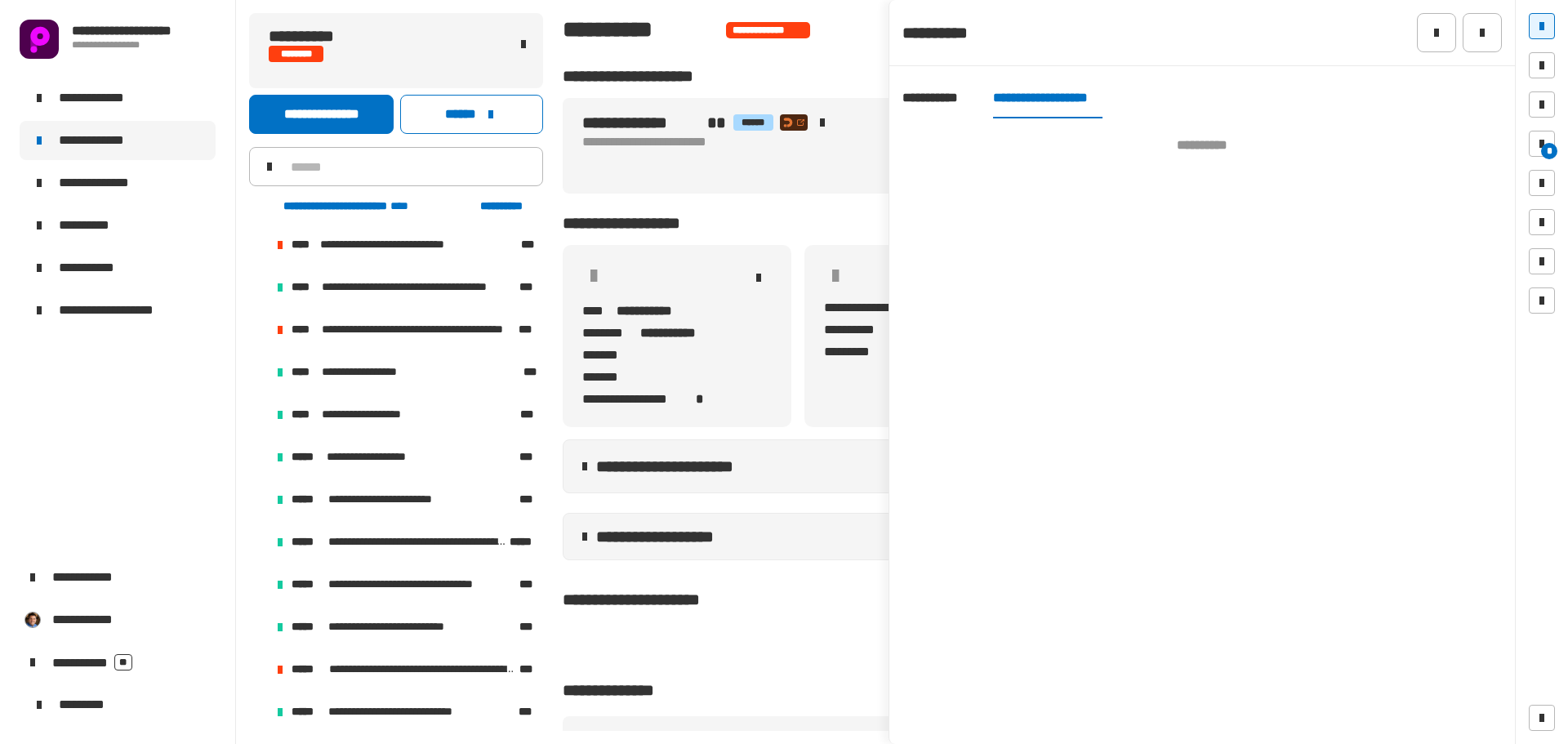 click 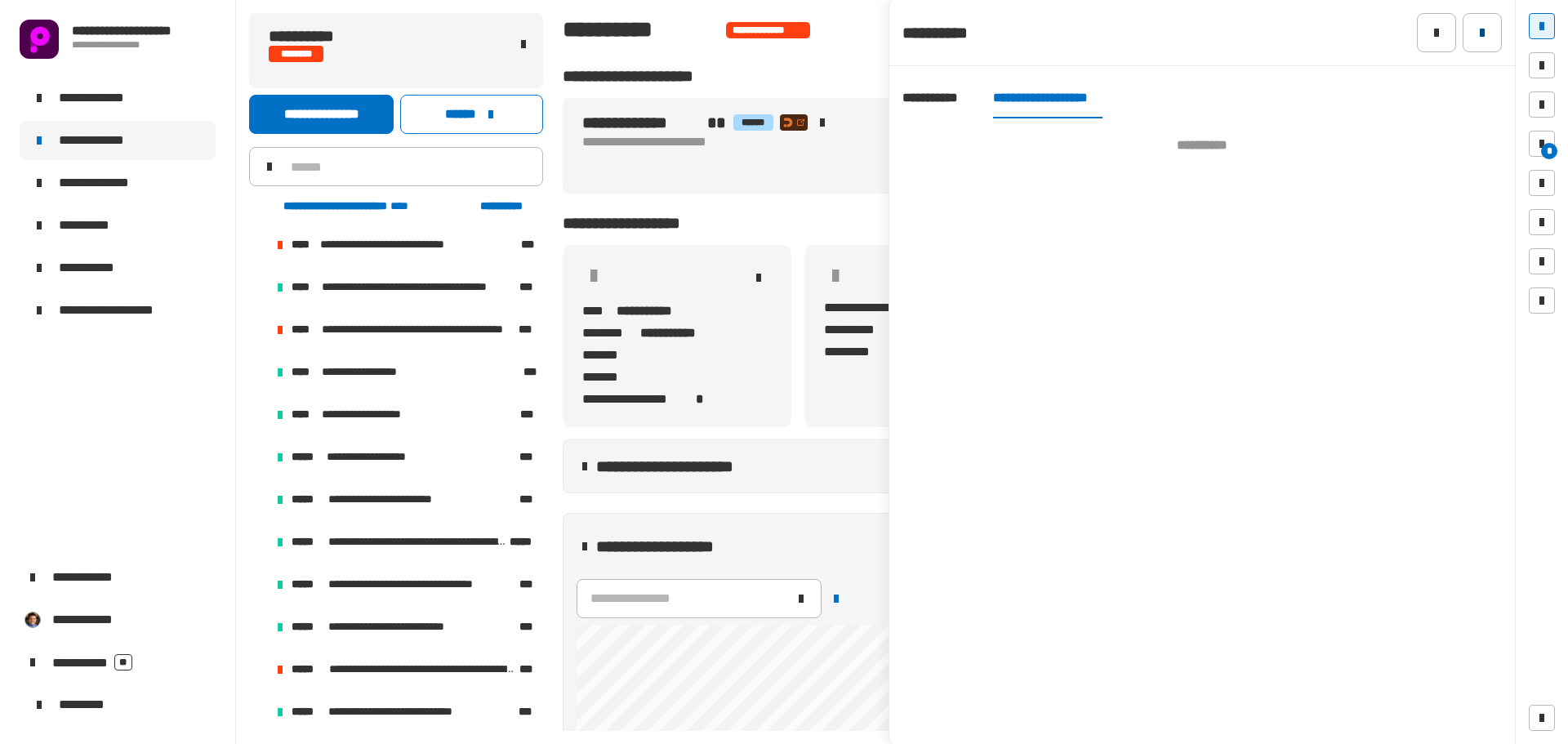 click 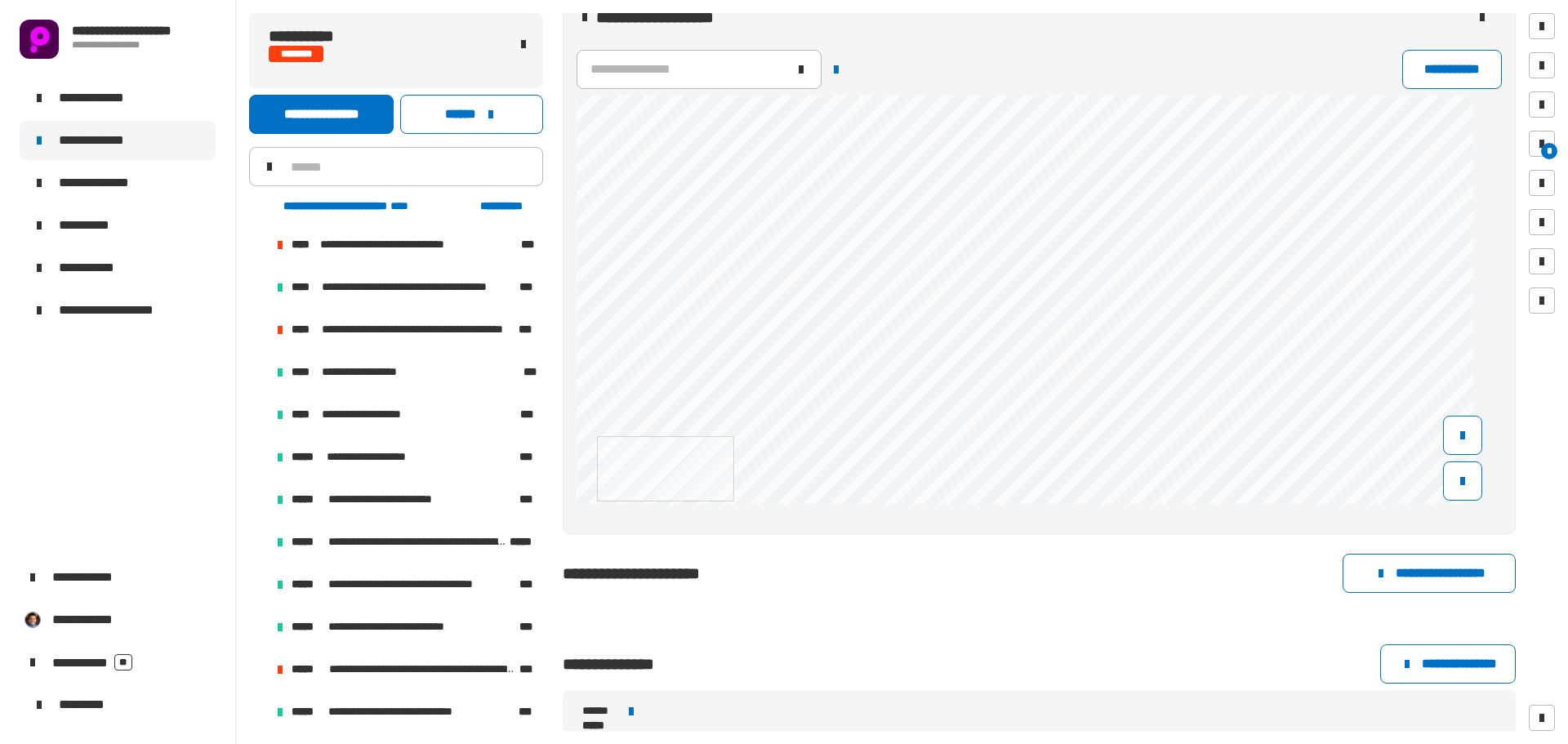 scroll, scrollTop: 555, scrollLeft: 0, axis: vertical 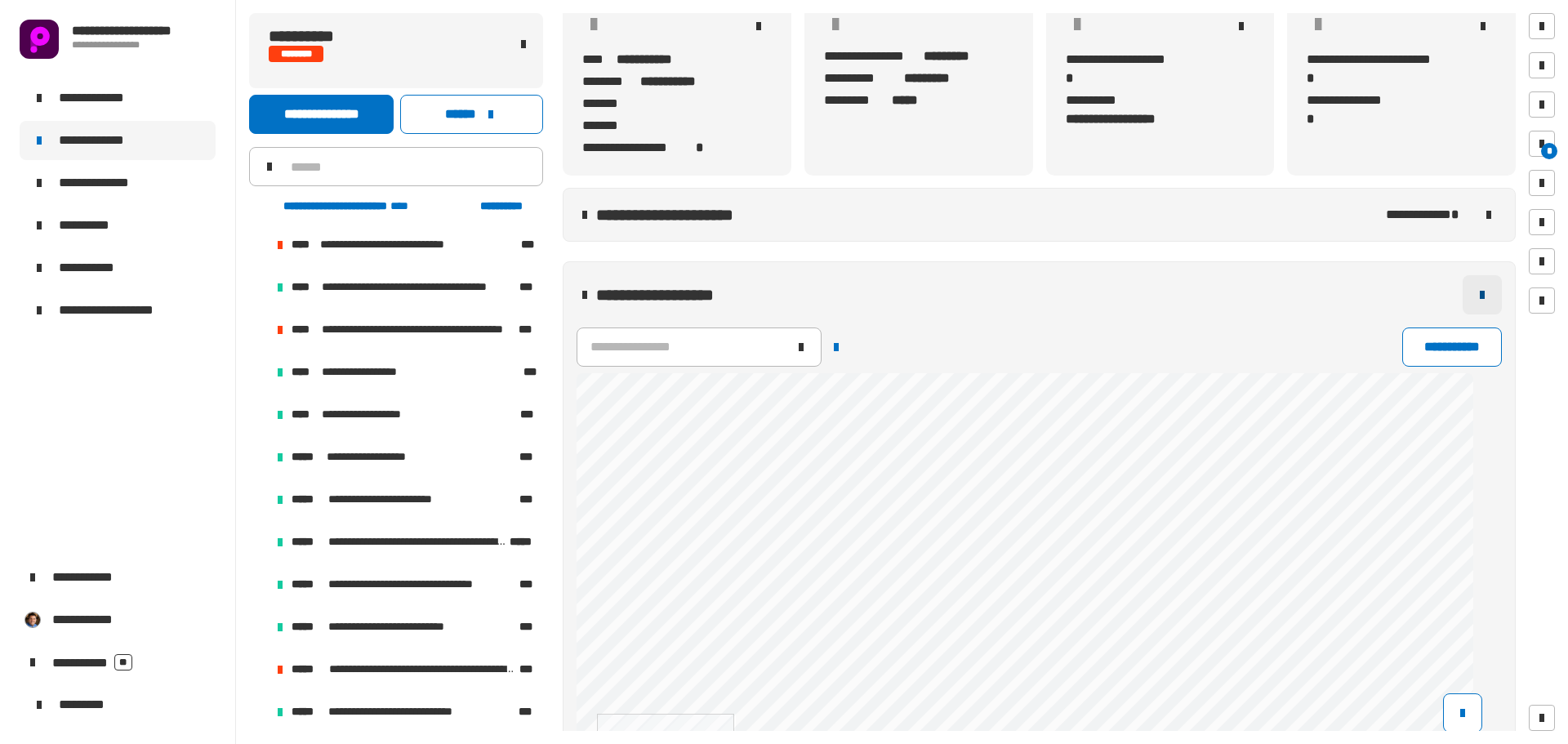 click 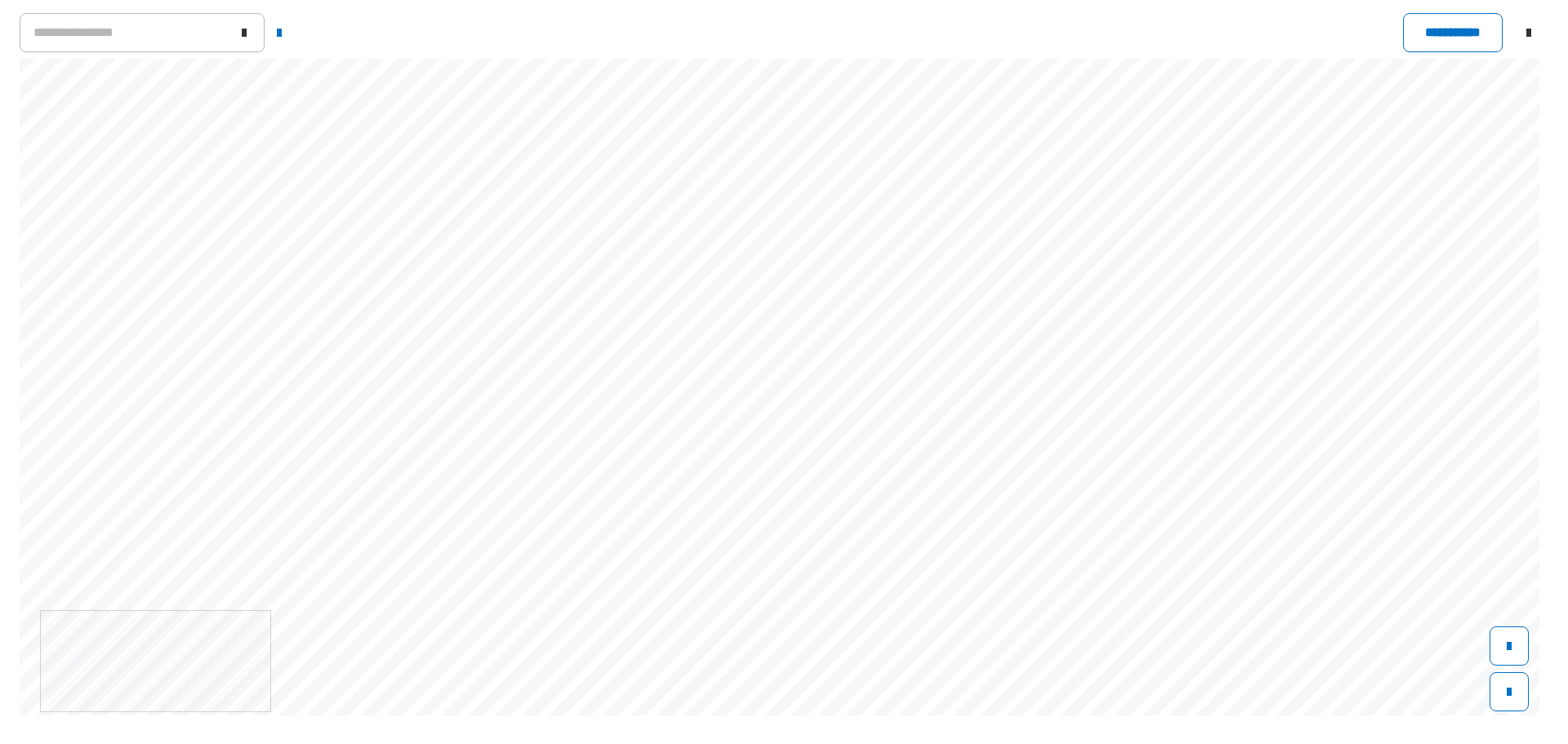 scroll, scrollTop: 252, scrollLeft: 0, axis: vertical 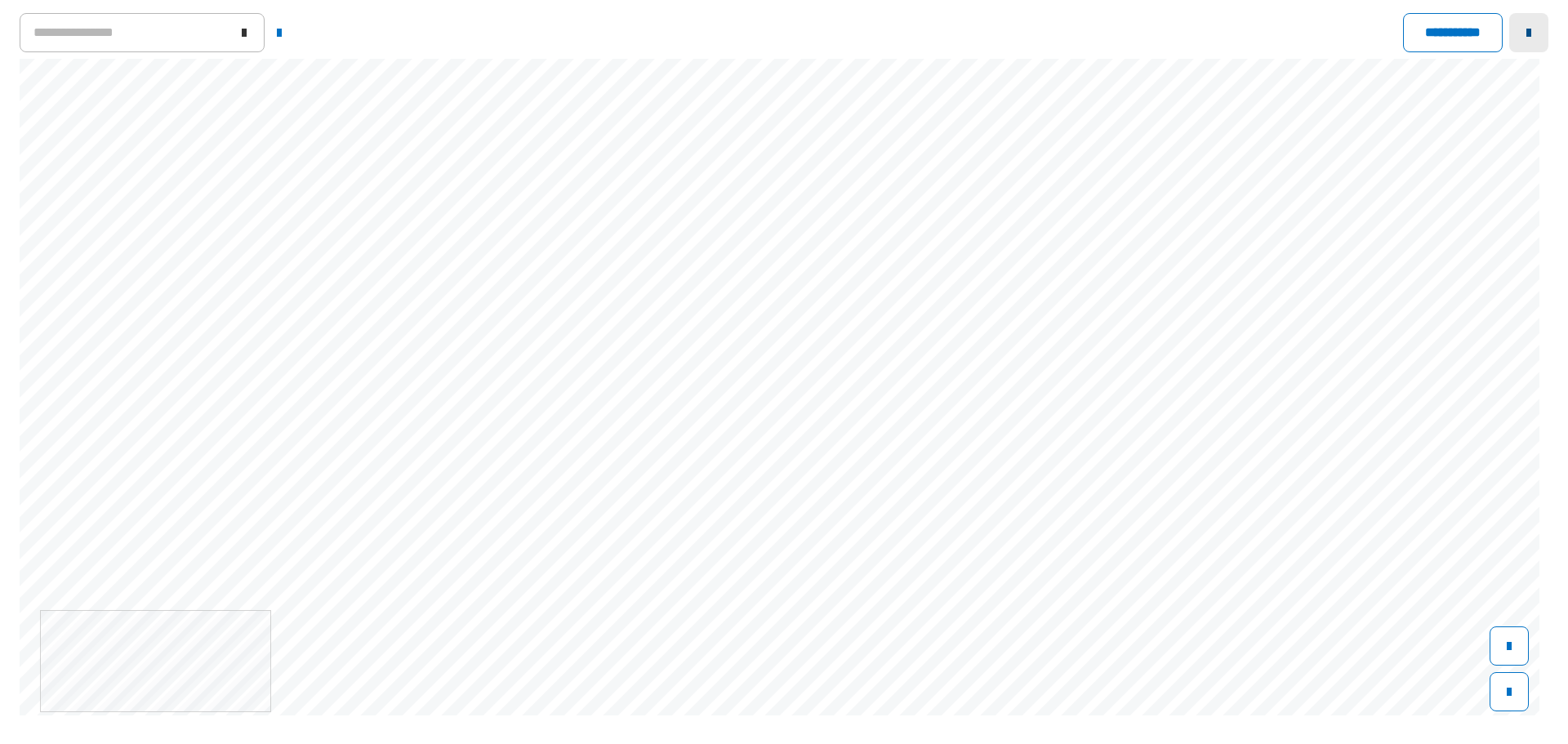 click 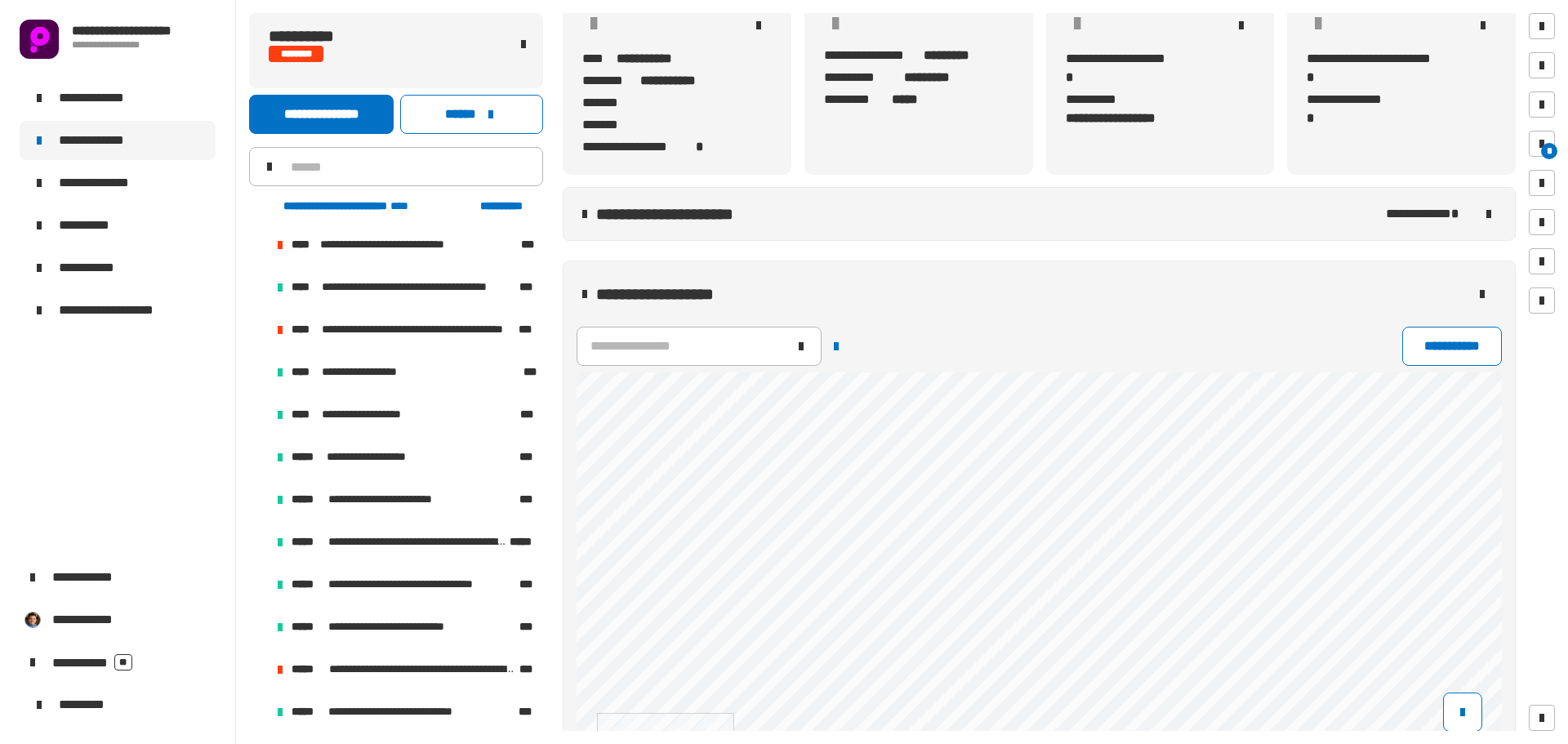 scroll, scrollTop: 481, scrollLeft: 0, axis: vertical 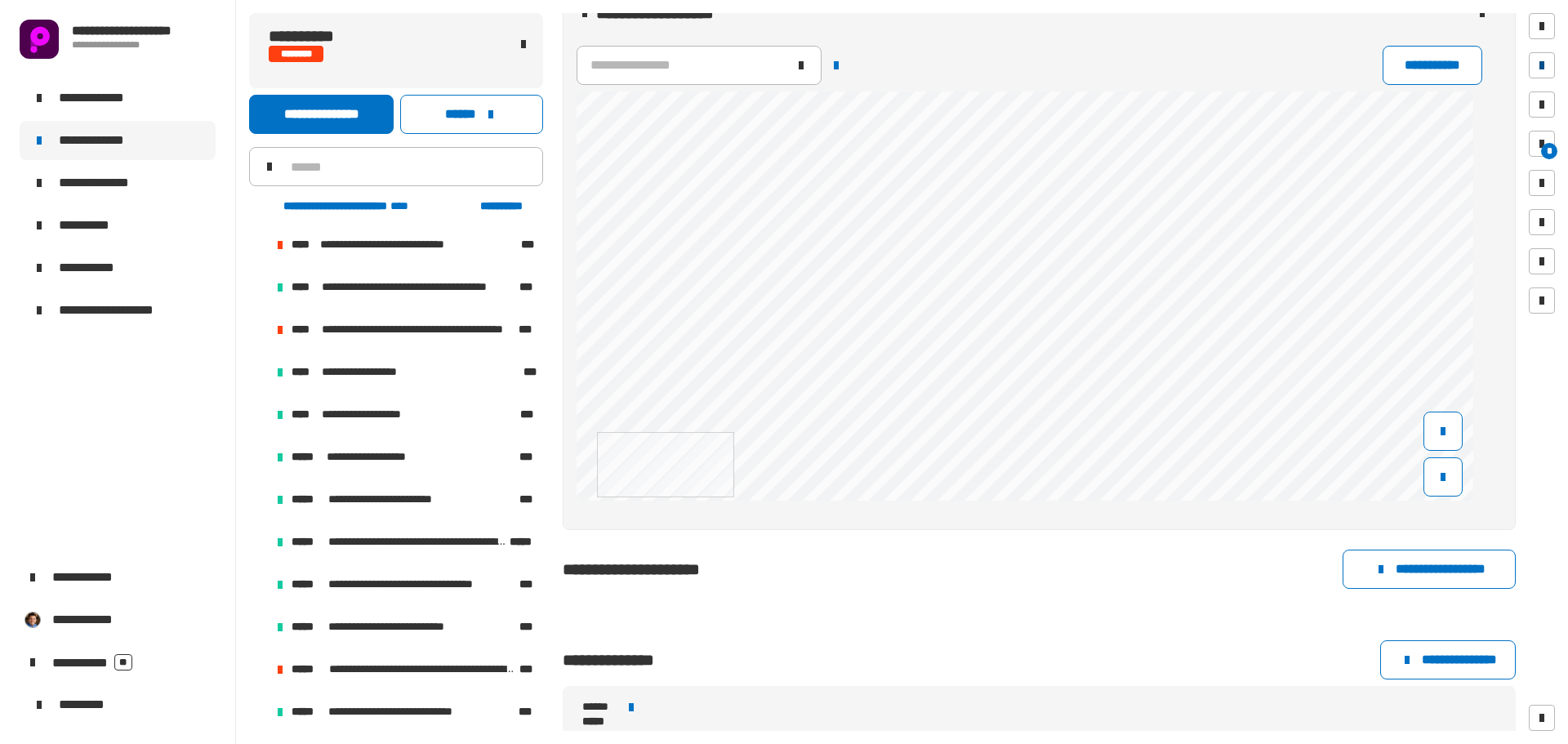 click at bounding box center (1542, 65) 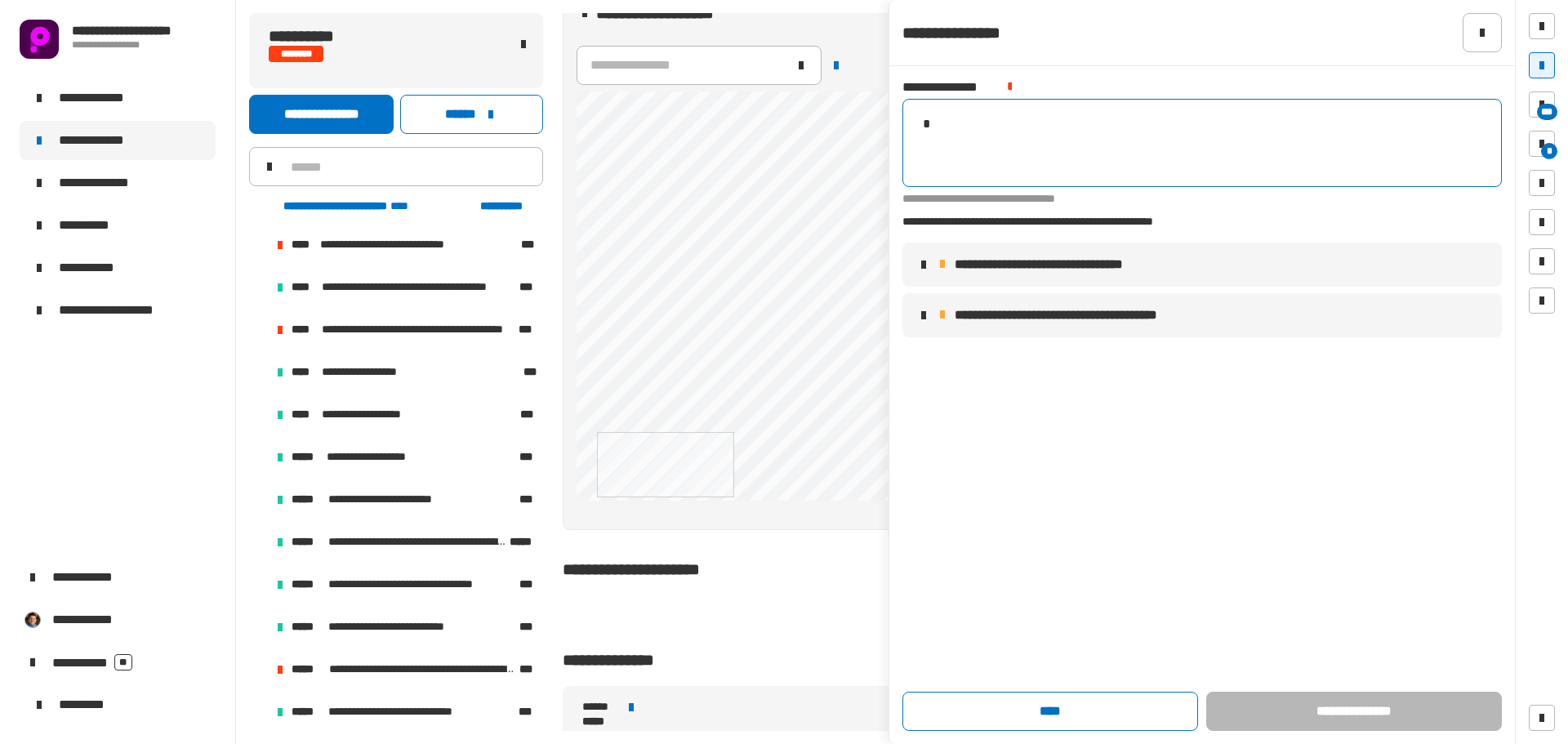 click on "**********" 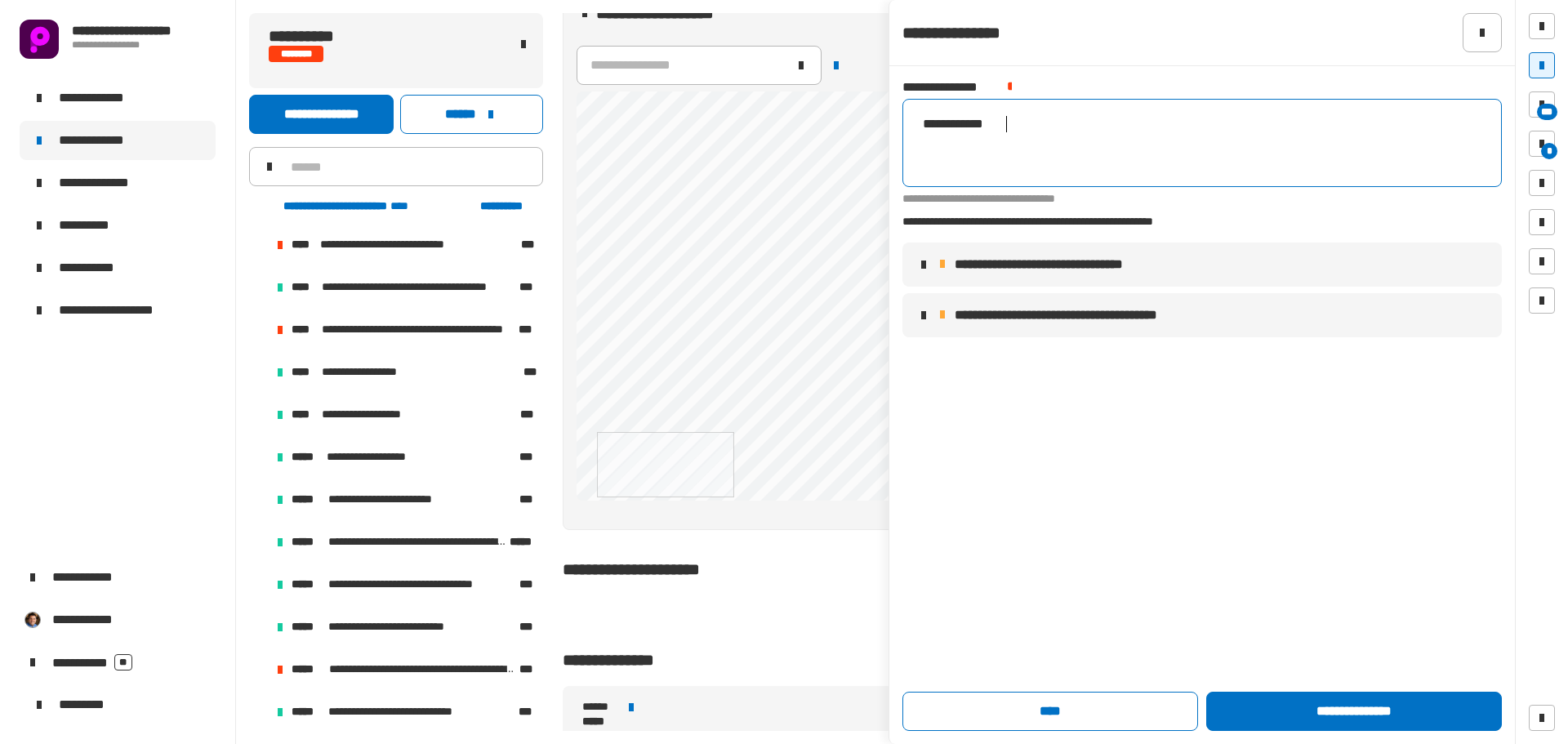 type on "**********" 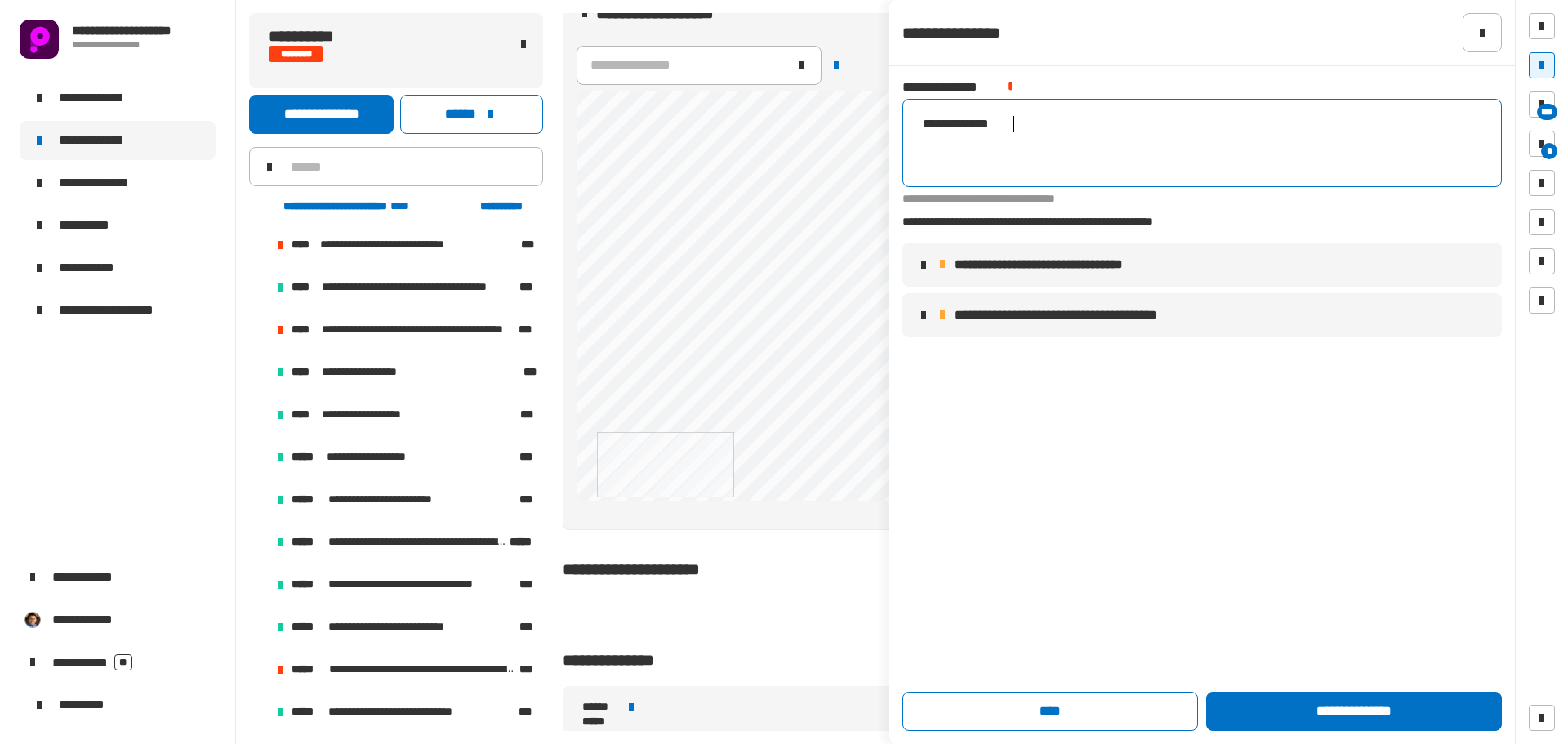 scroll, scrollTop: 0, scrollLeft: 78, axis: horizontal 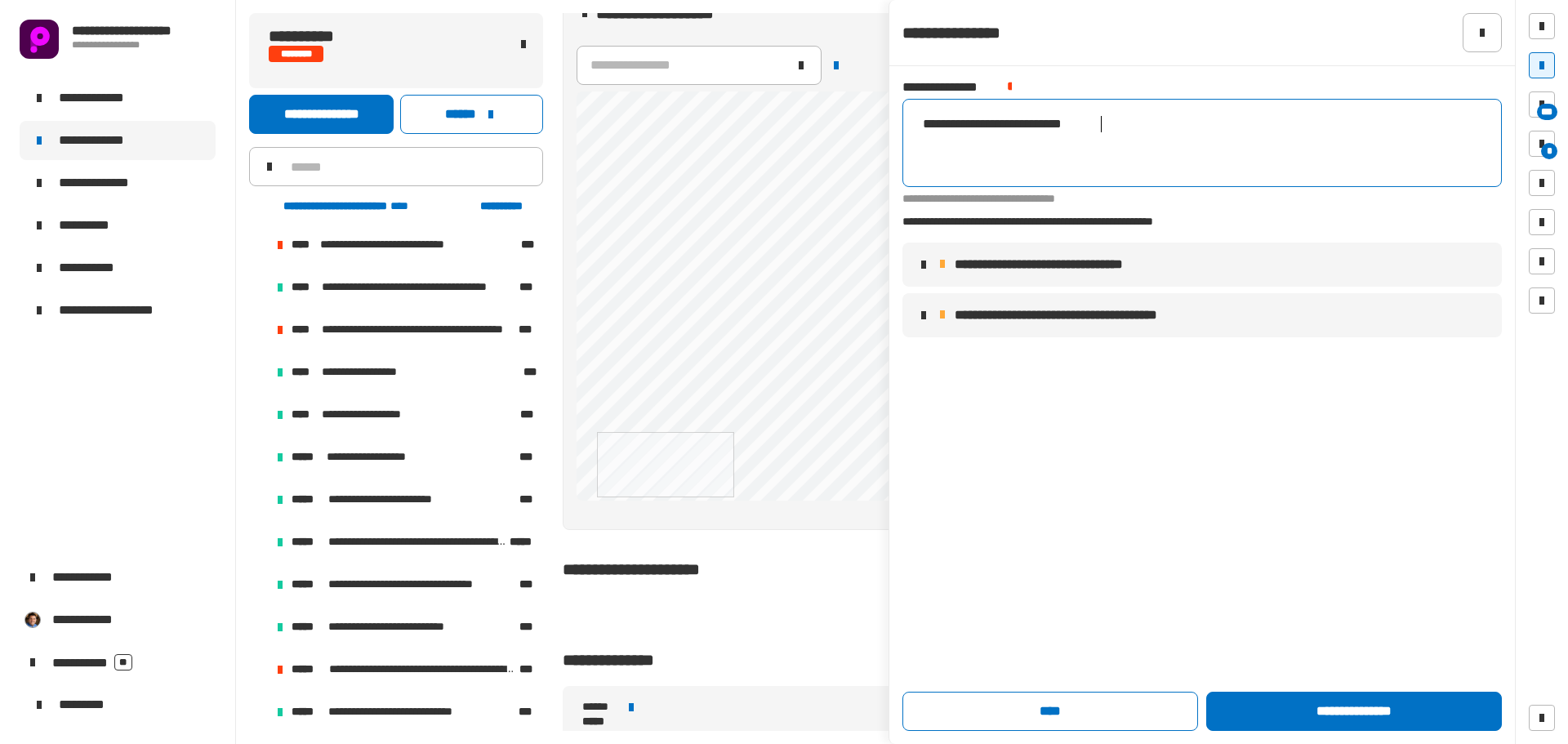 type on "**********" 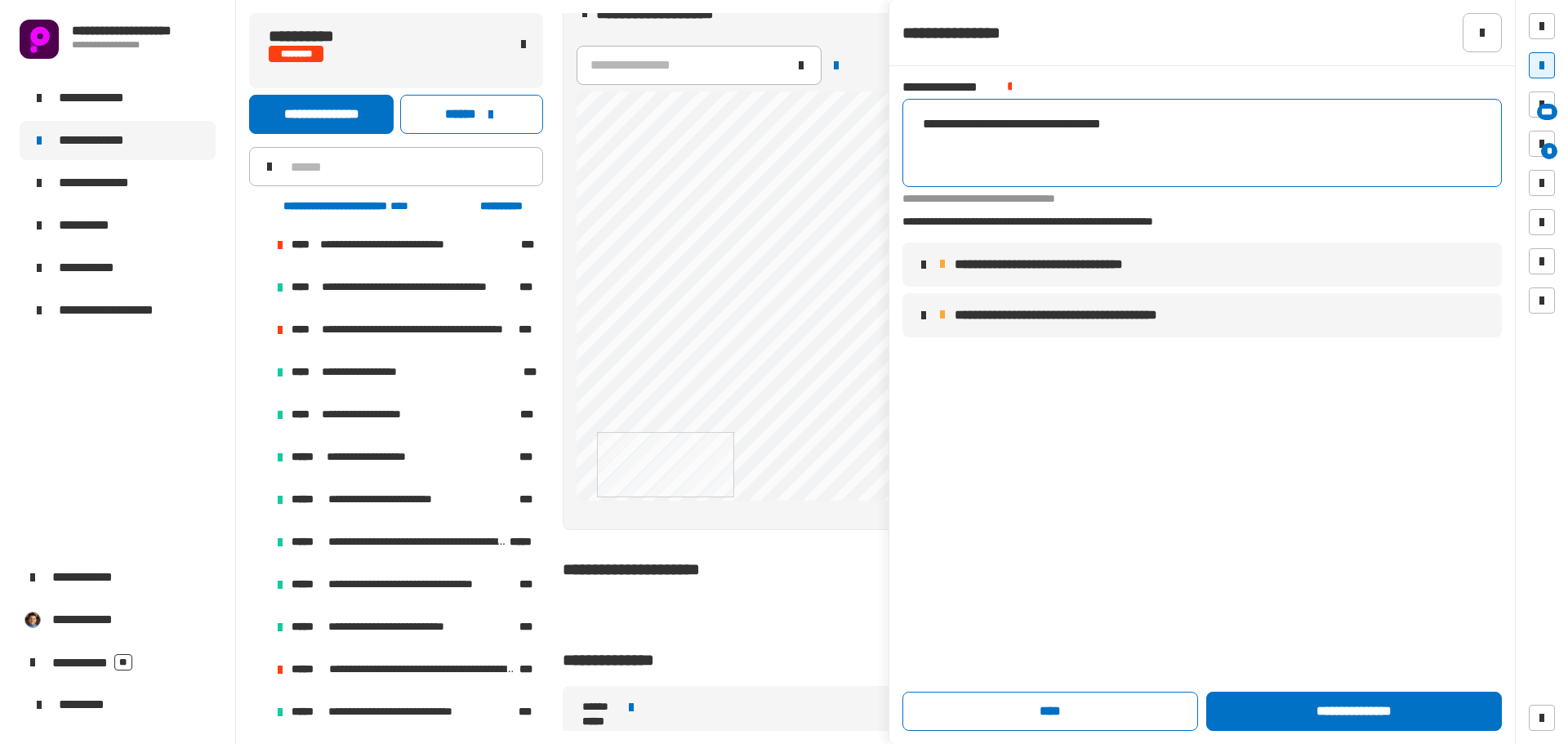 scroll, scrollTop: 0, scrollLeft: 53, axis: horizontal 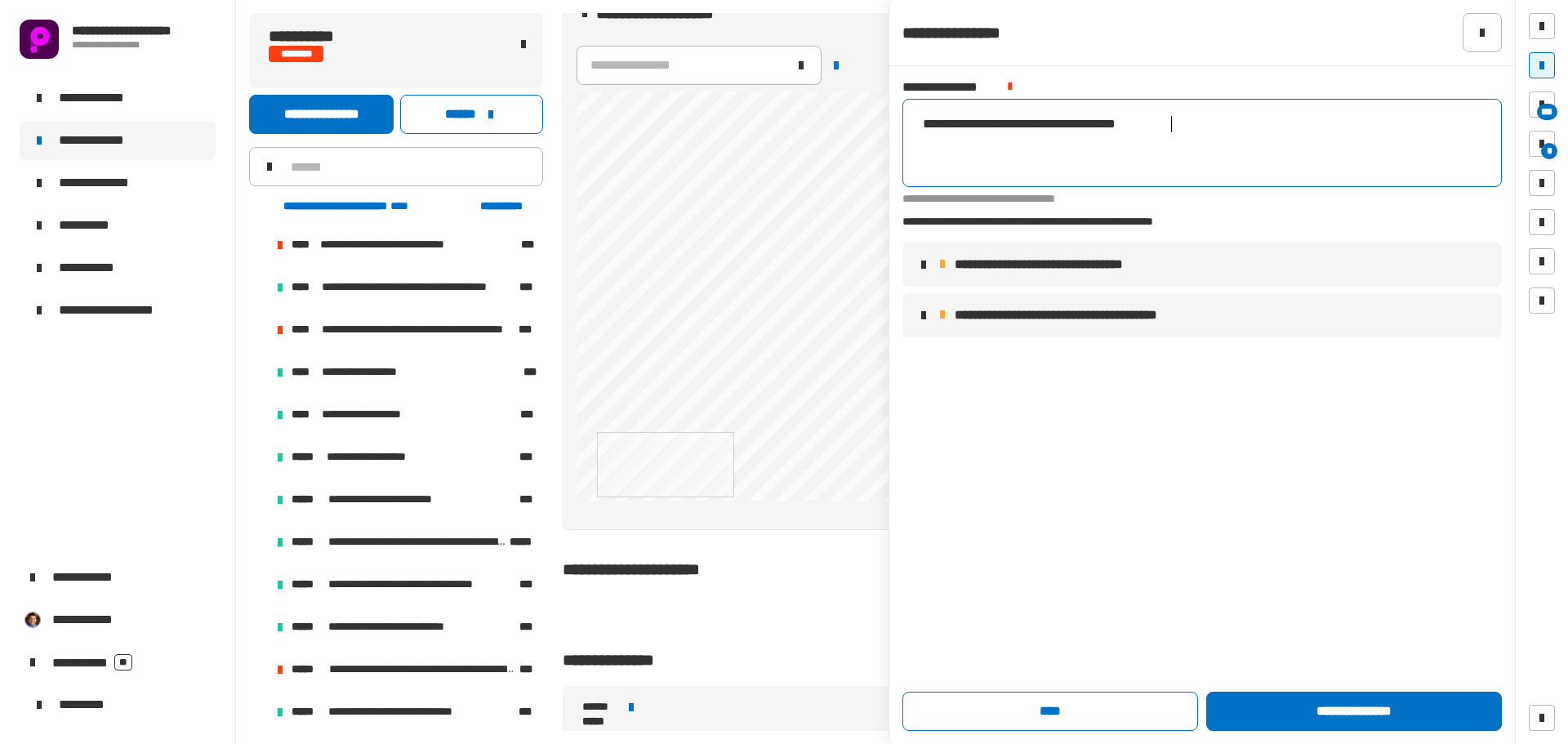 type on "**********" 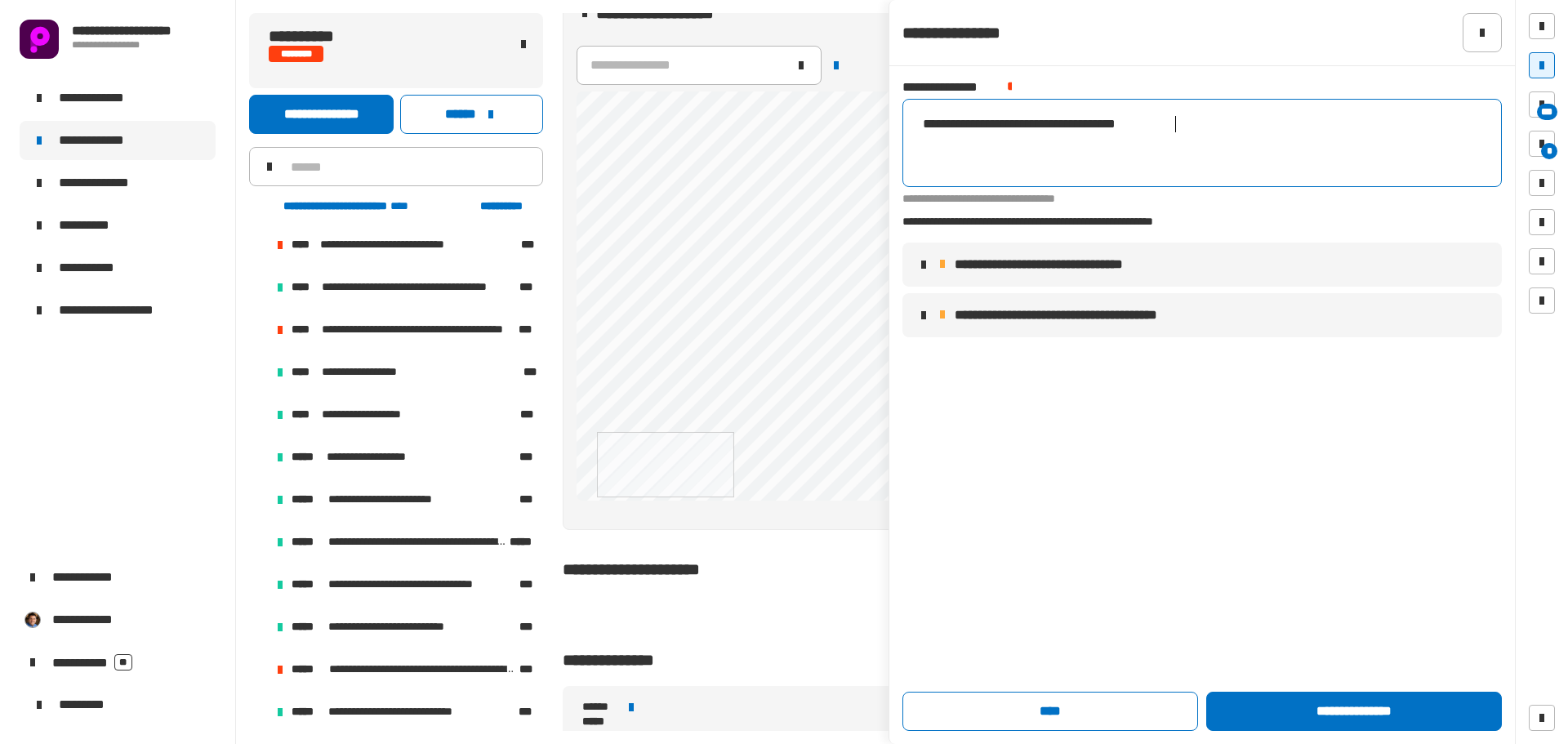 type on "***" 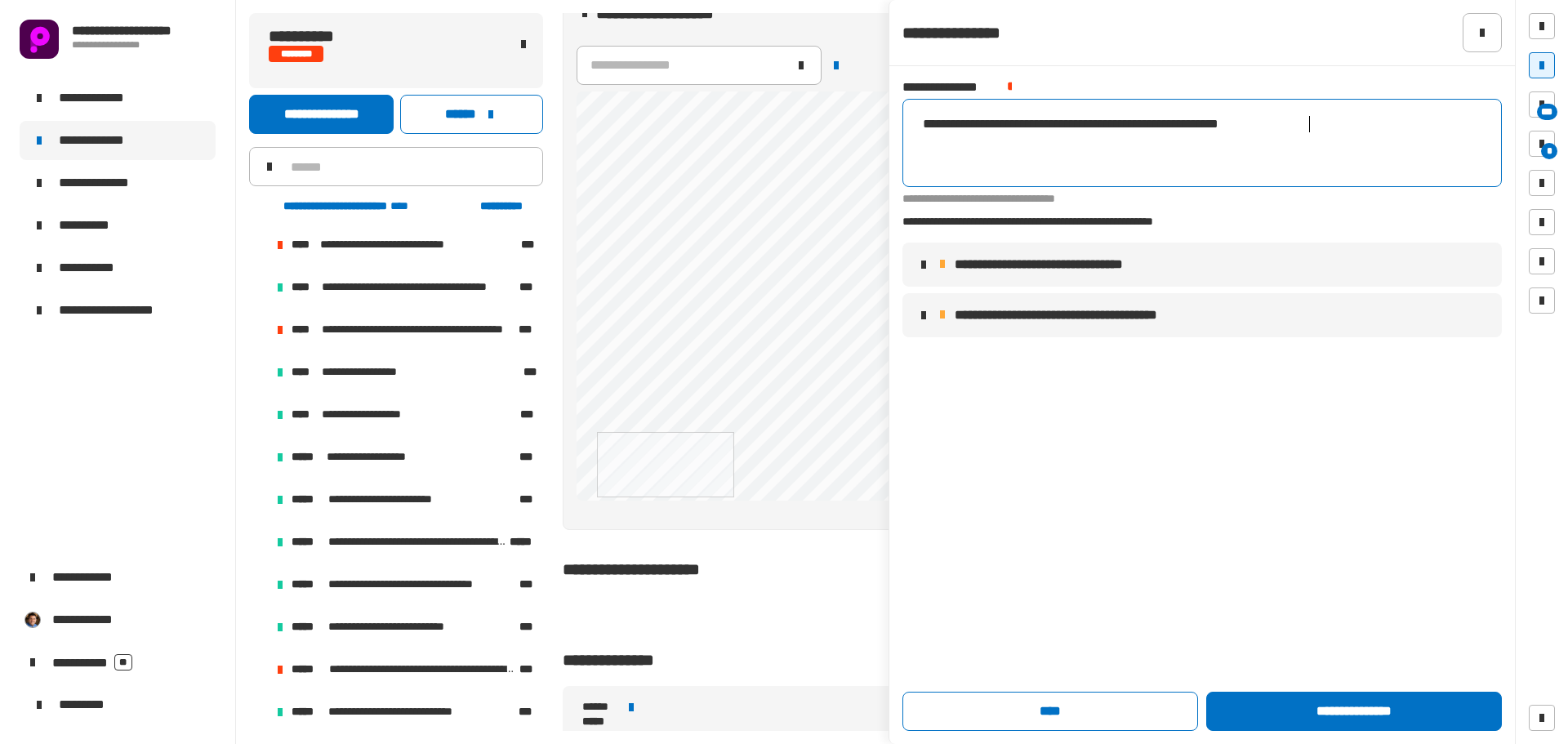 type on "**********" 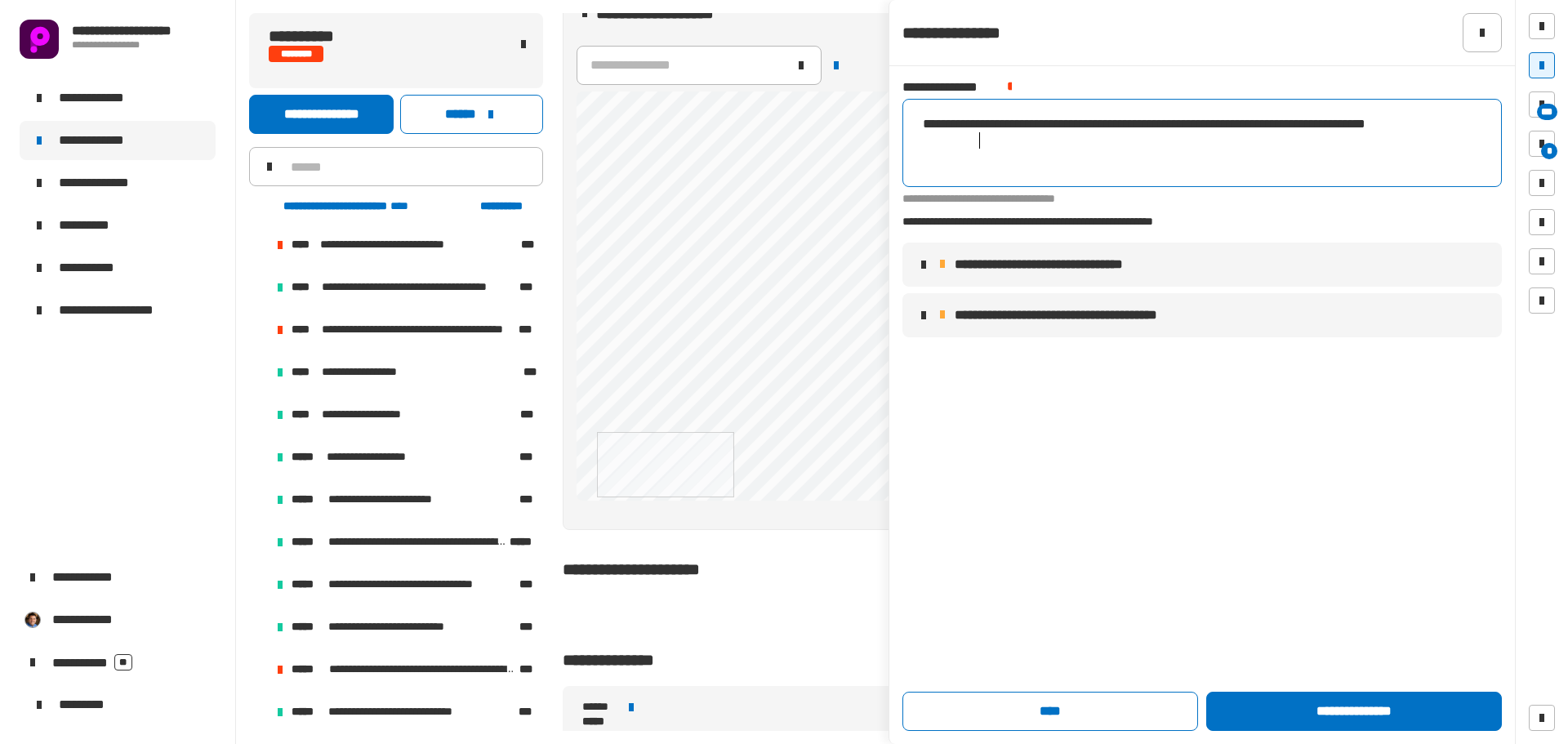 scroll, scrollTop: 0, scrollLeft: 185, axis: horizontal 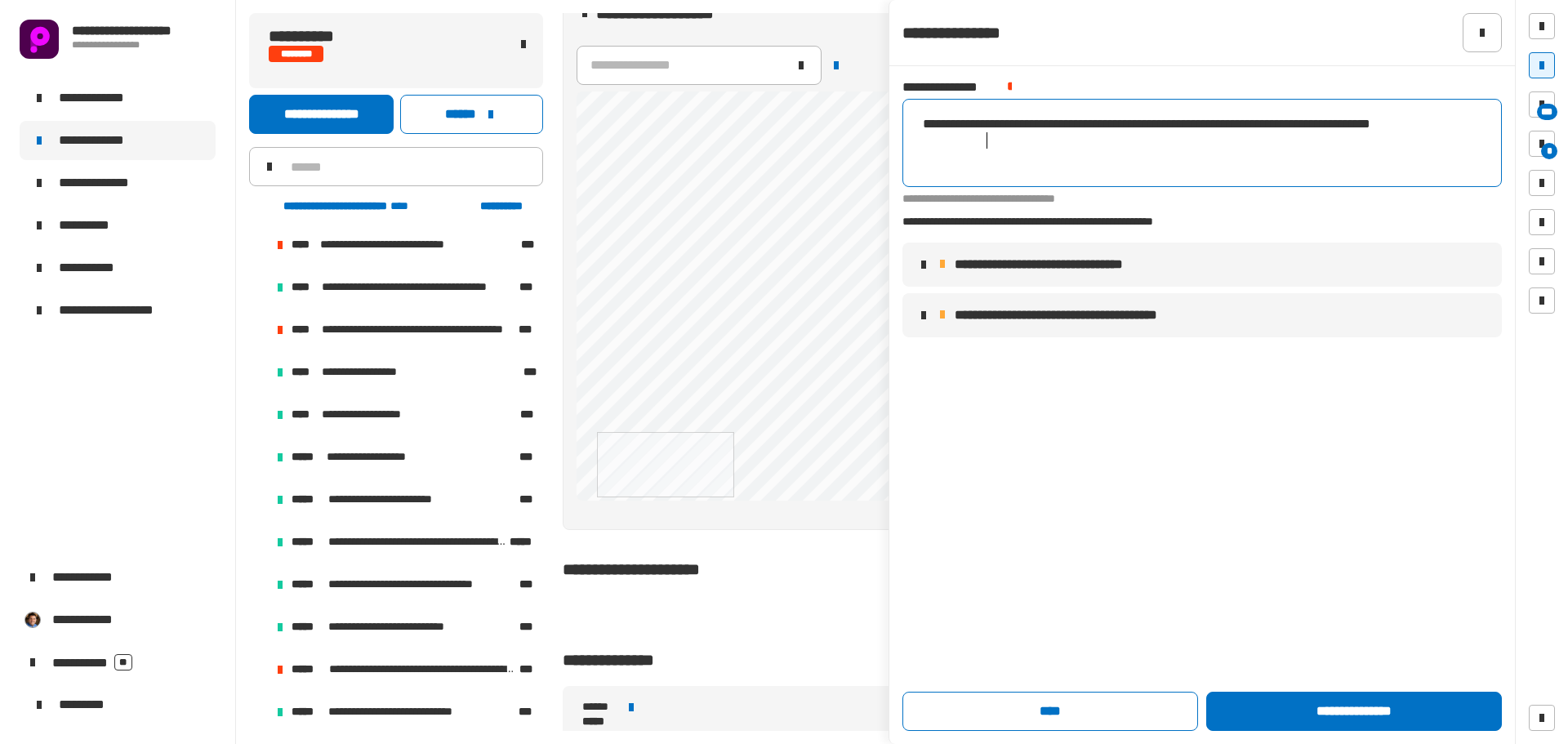 type on "**********" 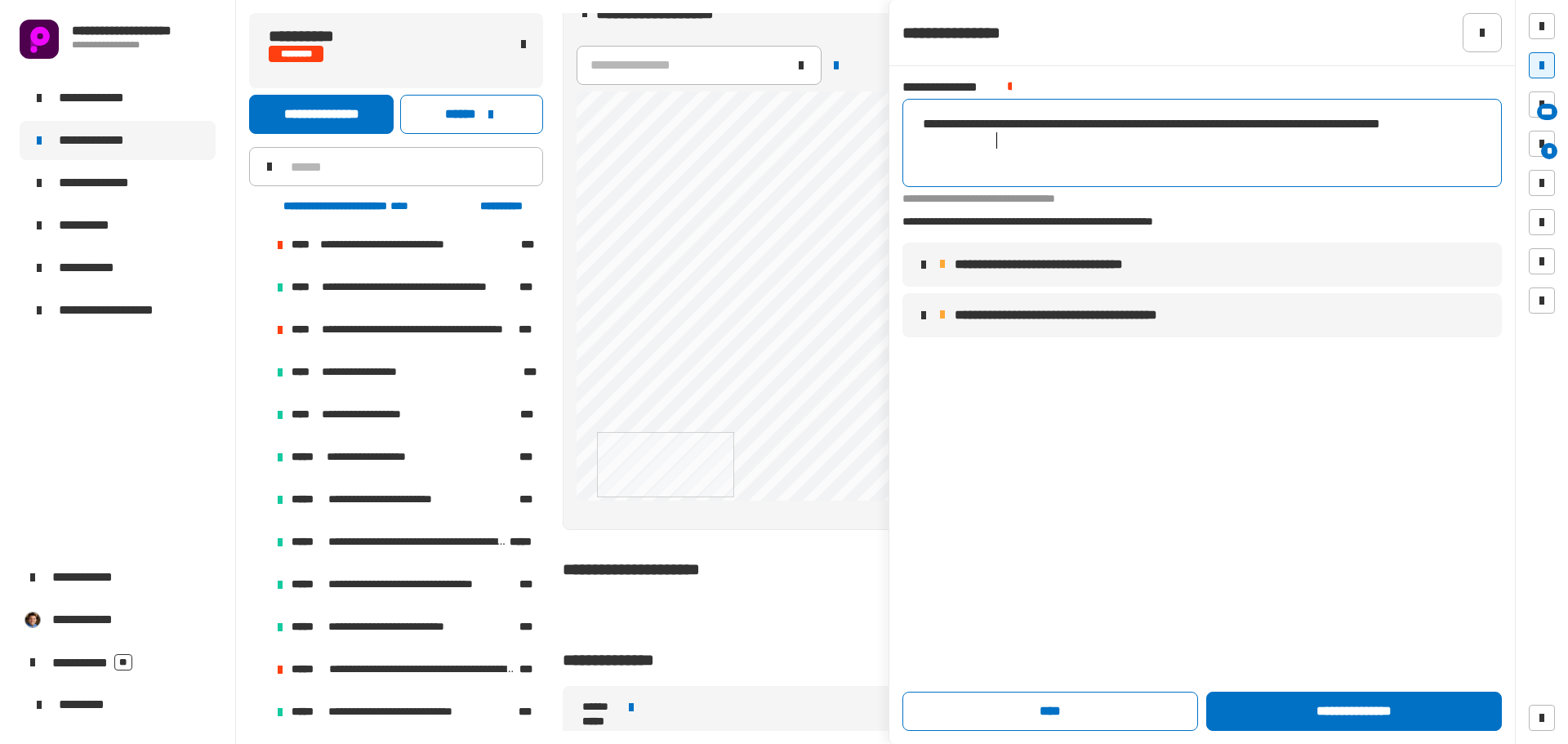 scroll, scrollTop: 0, scrollLeft: 197, axis: horizontal 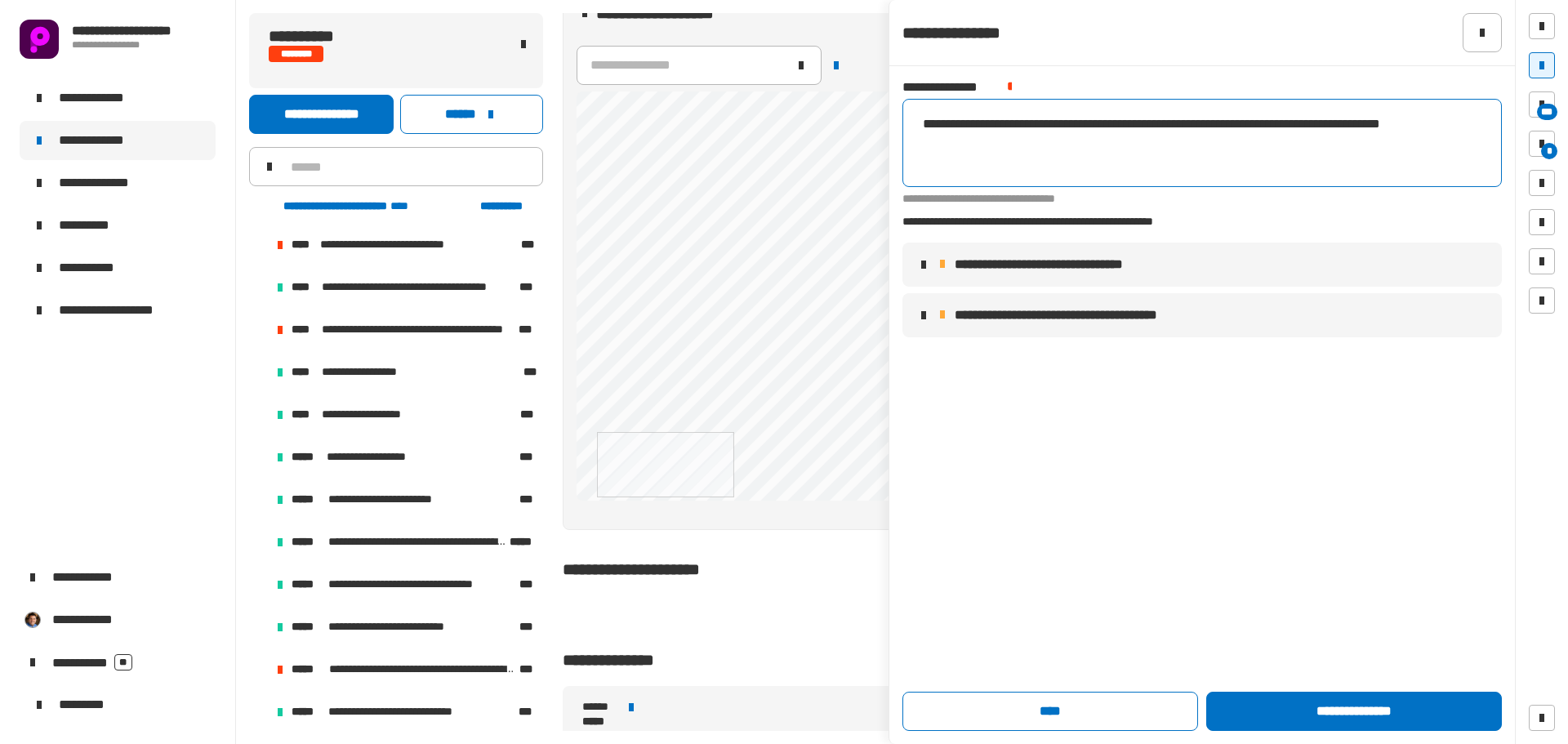 type 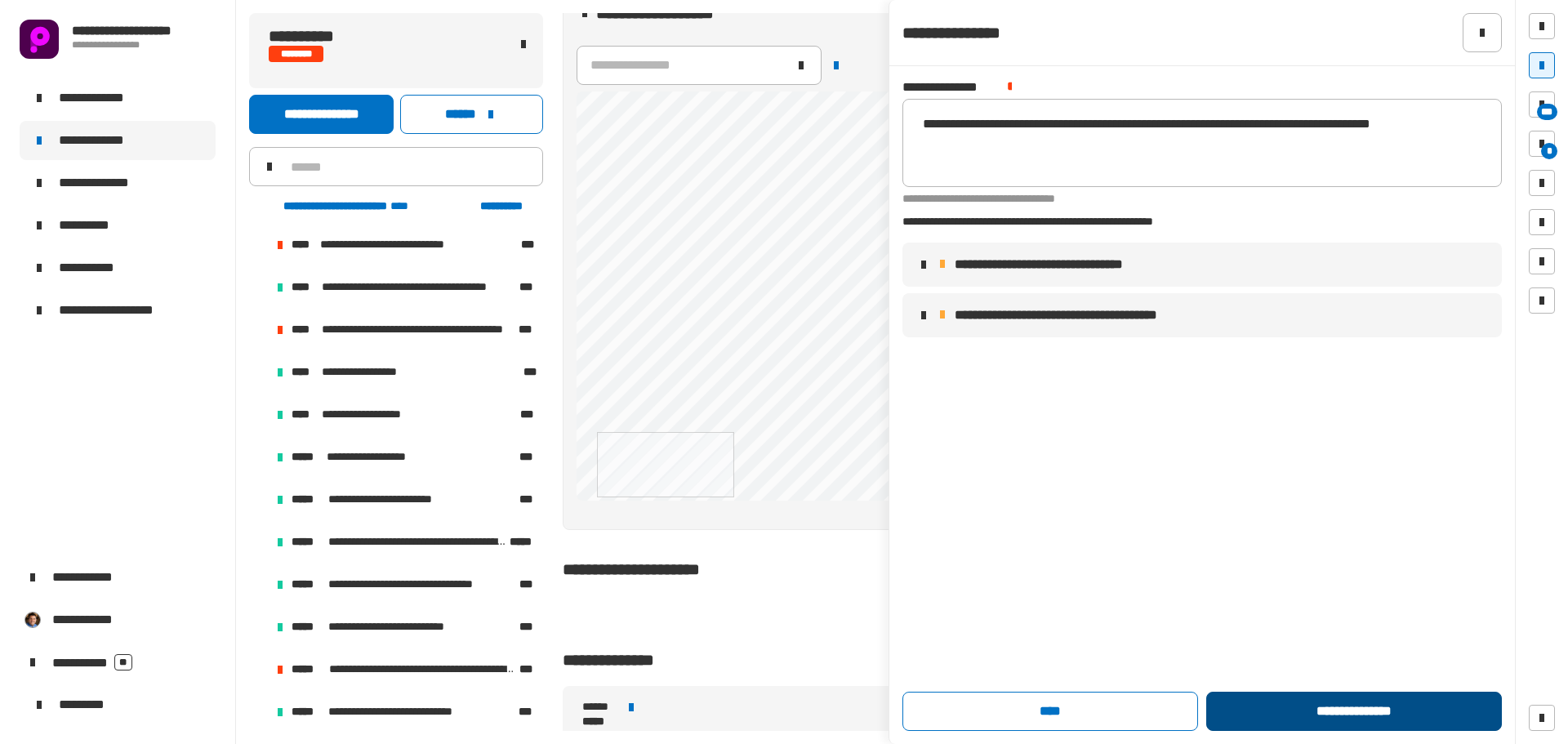 click on "**********" 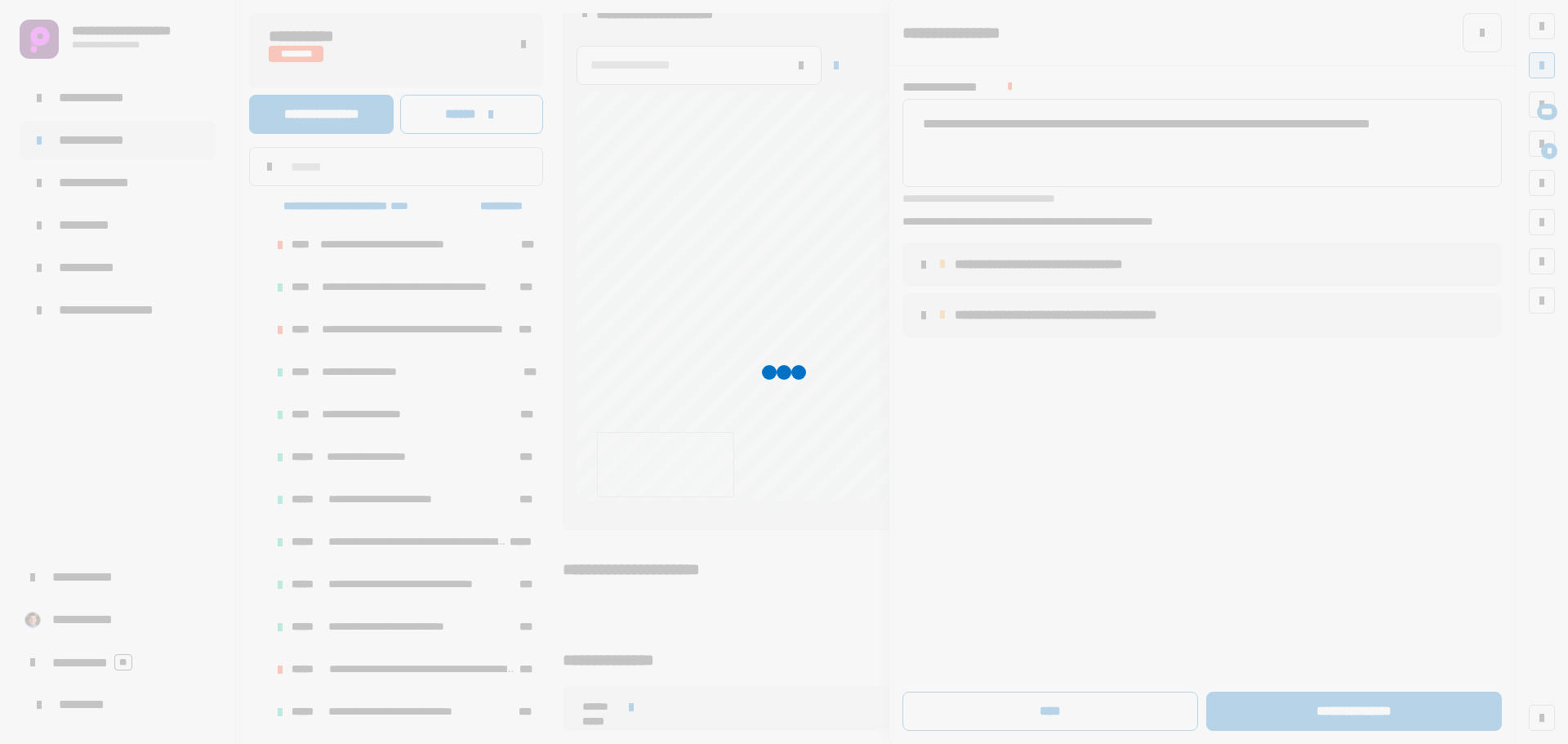 scroll, scrollTop: 530, scrollLeft: 0, axis: vertical 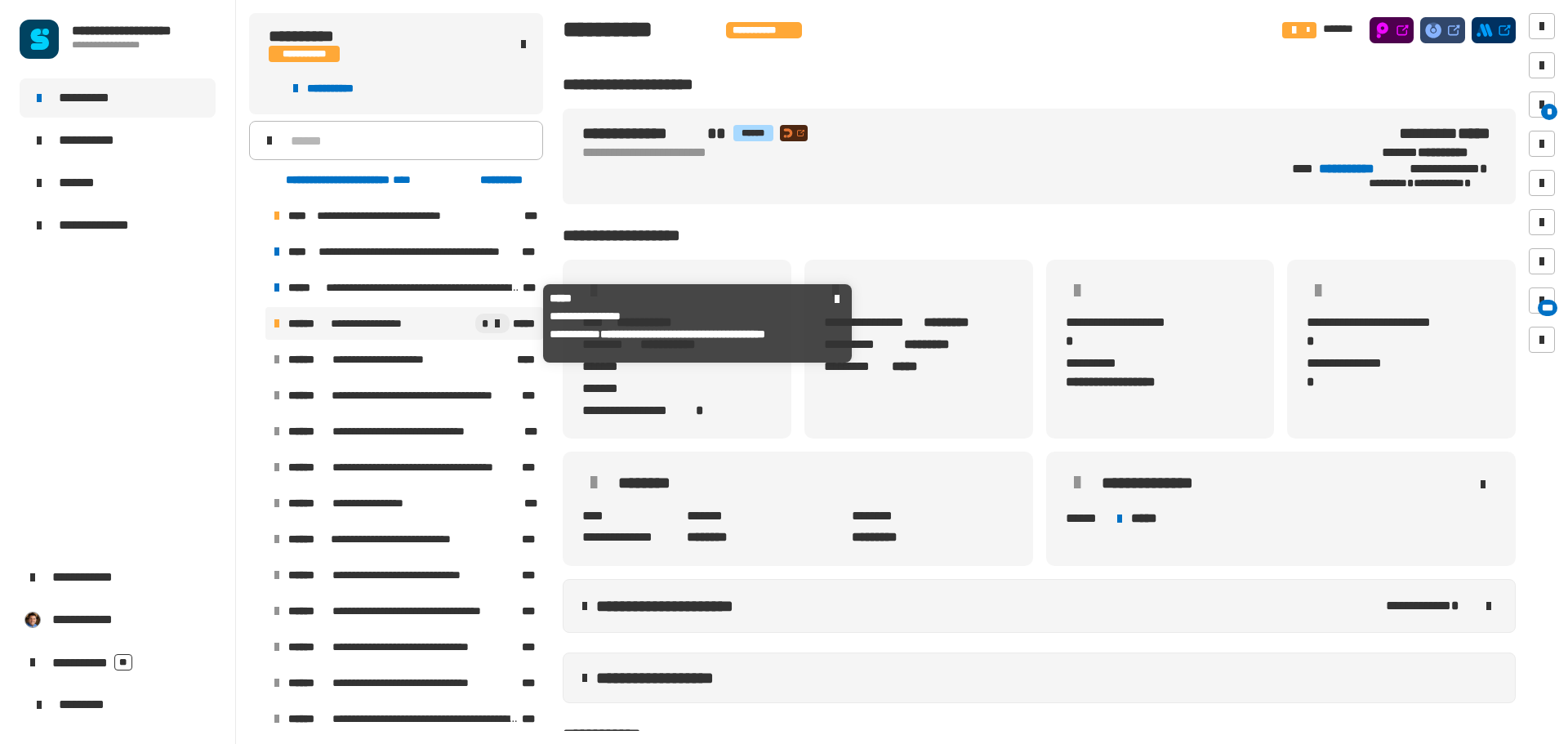click on "**********" at bounding box center [368, 323] 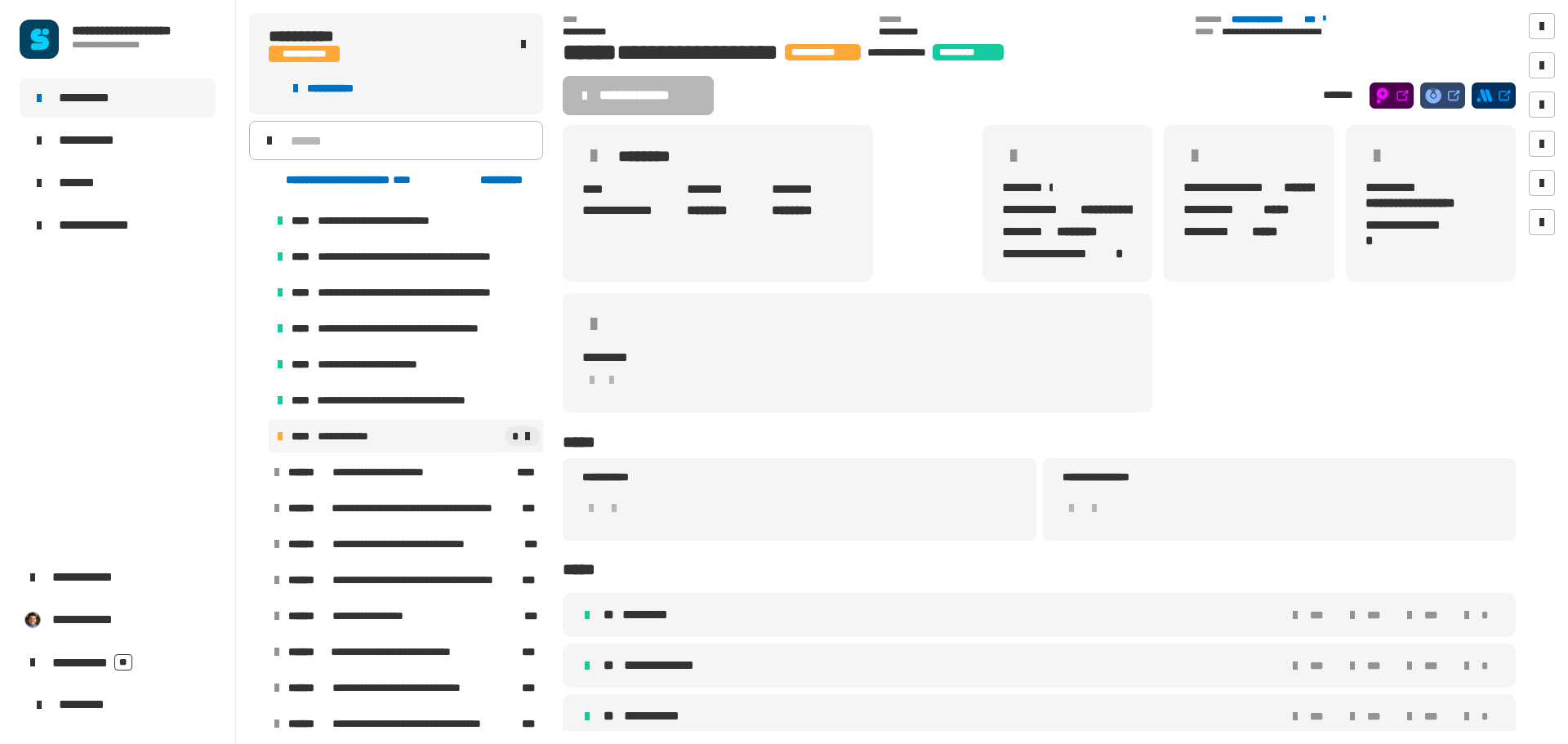 scroll, scrollTop: 571, scrollLeft: 0, axis: vertical 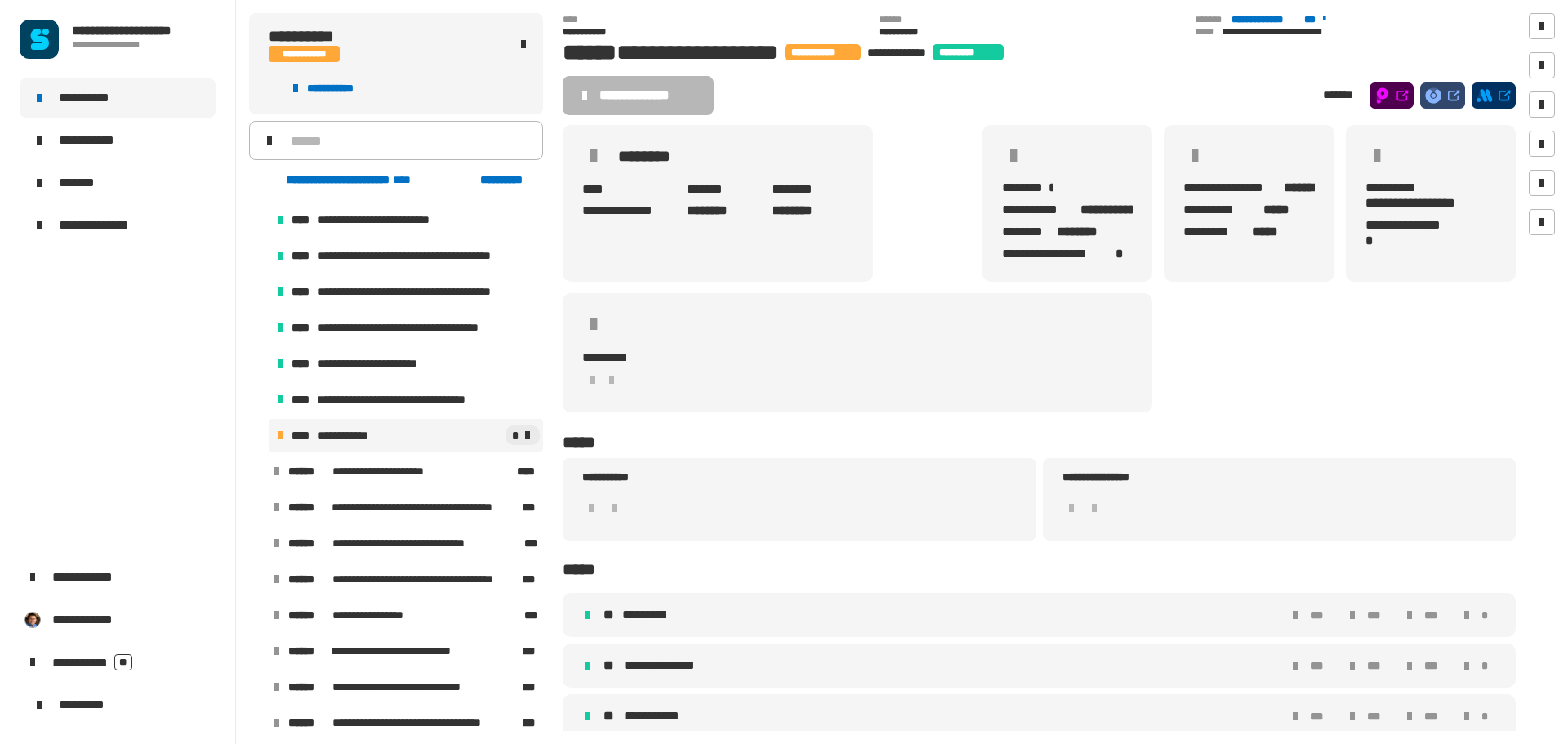 click on "**********" at bounding box center (350, 435) 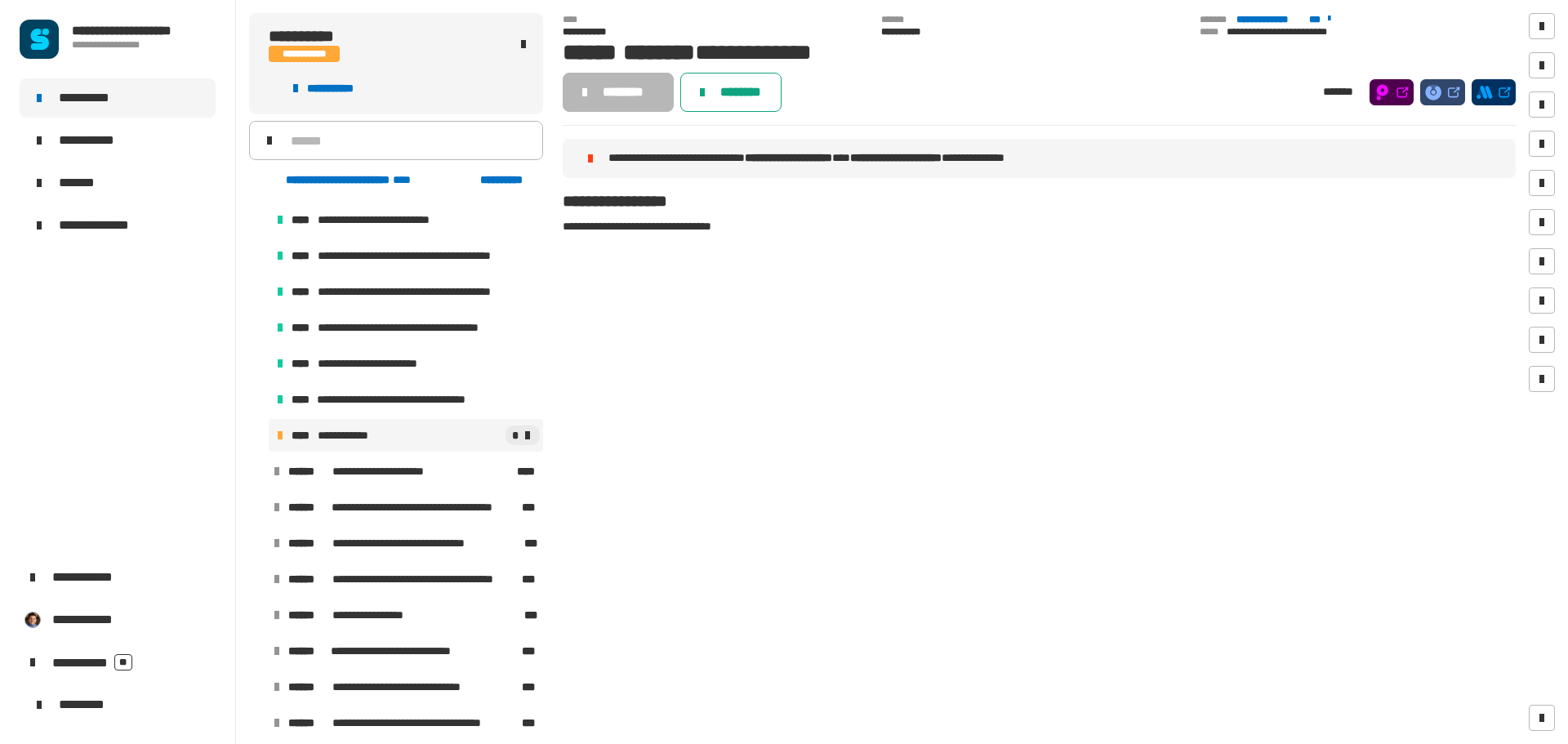 click on "********" 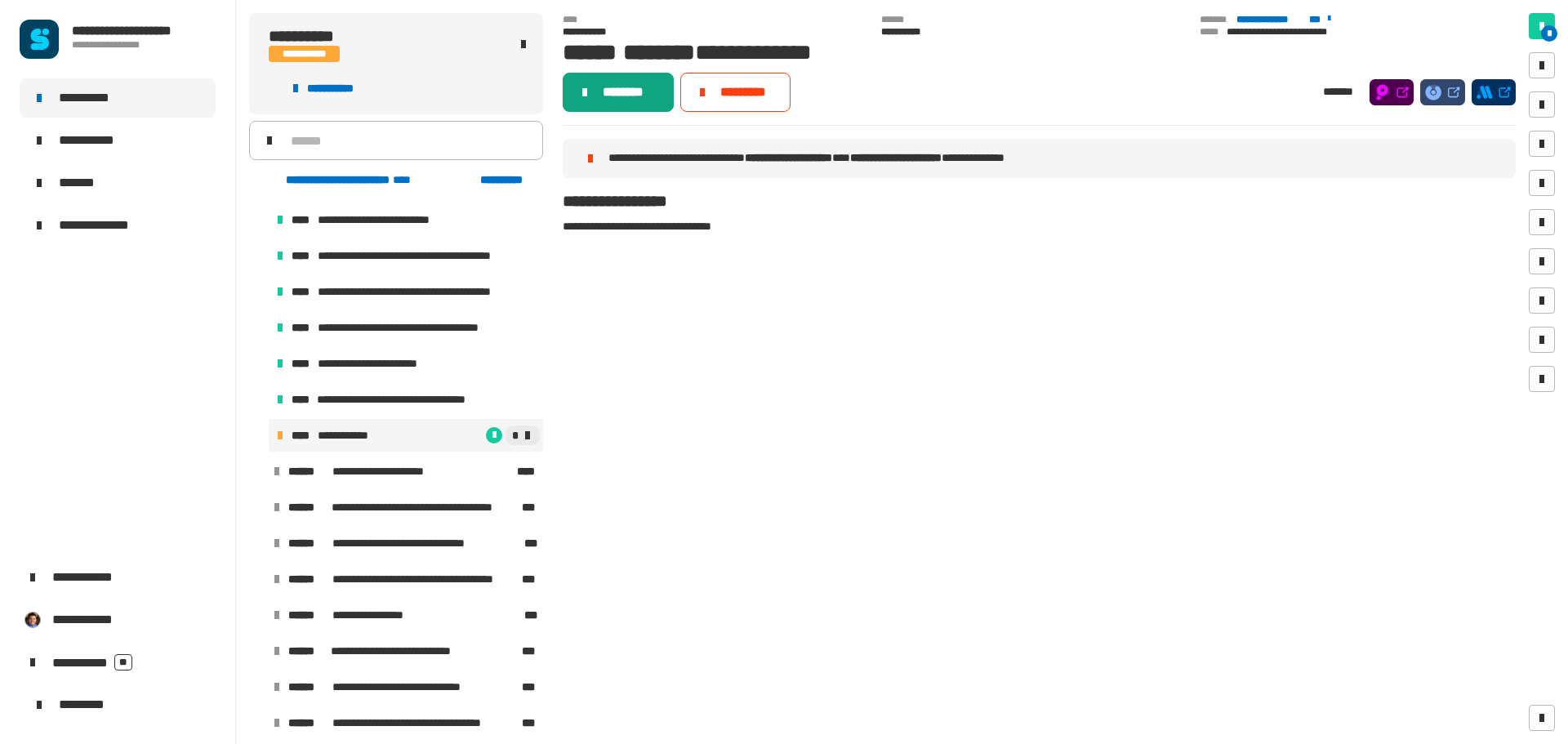 click on "********" 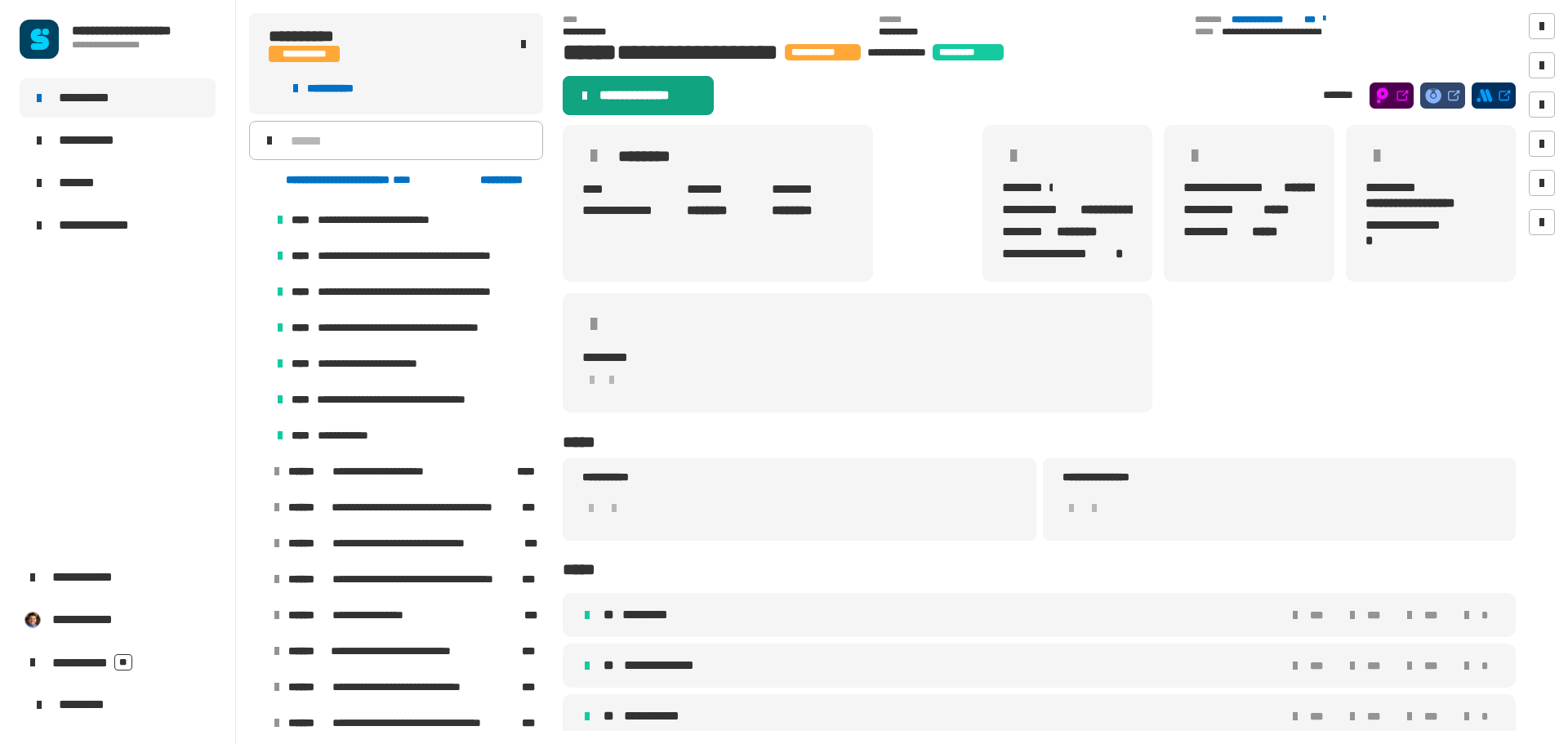 click on "**********" 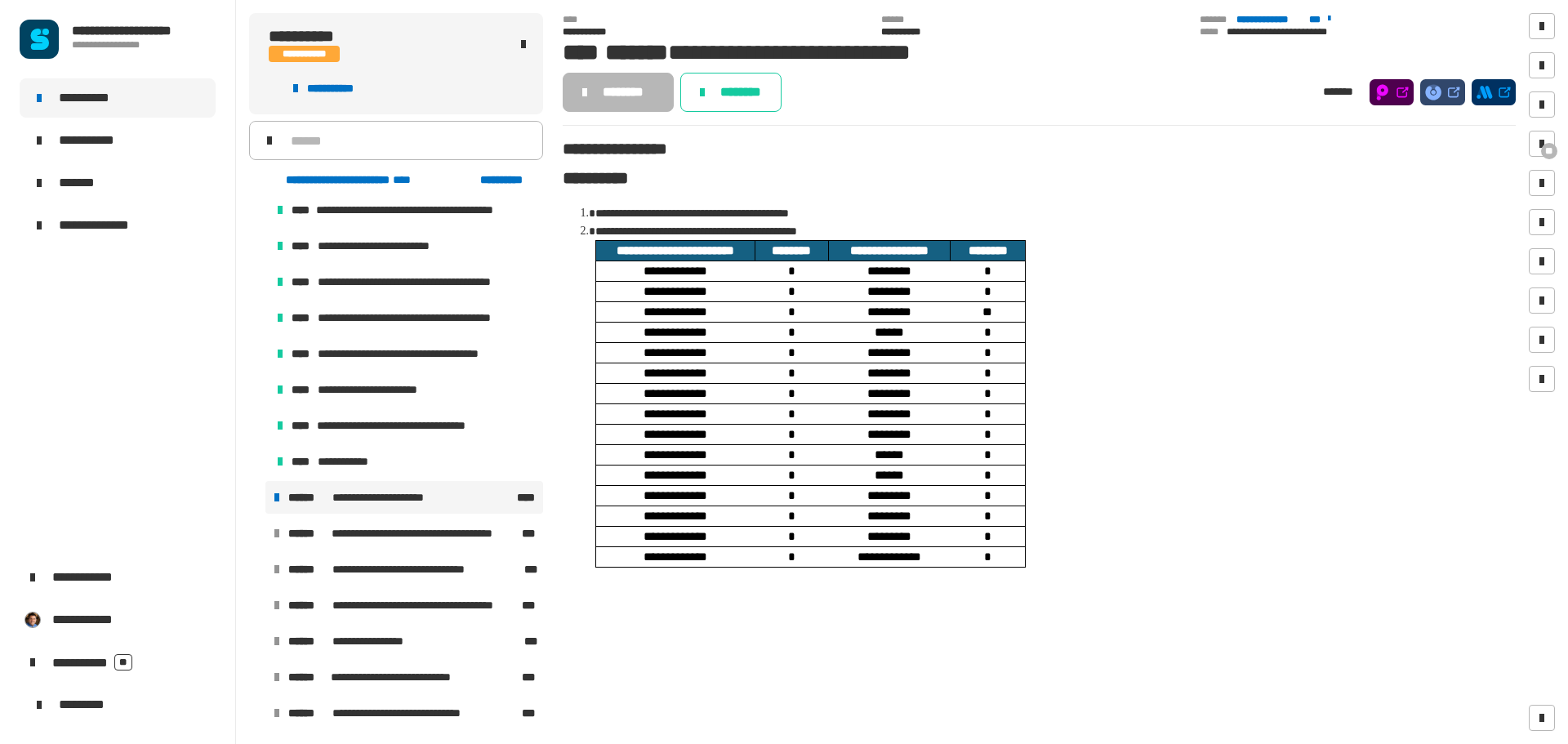 scroll, scrollTop: 653, scrollLeft: 0, axis: vertical 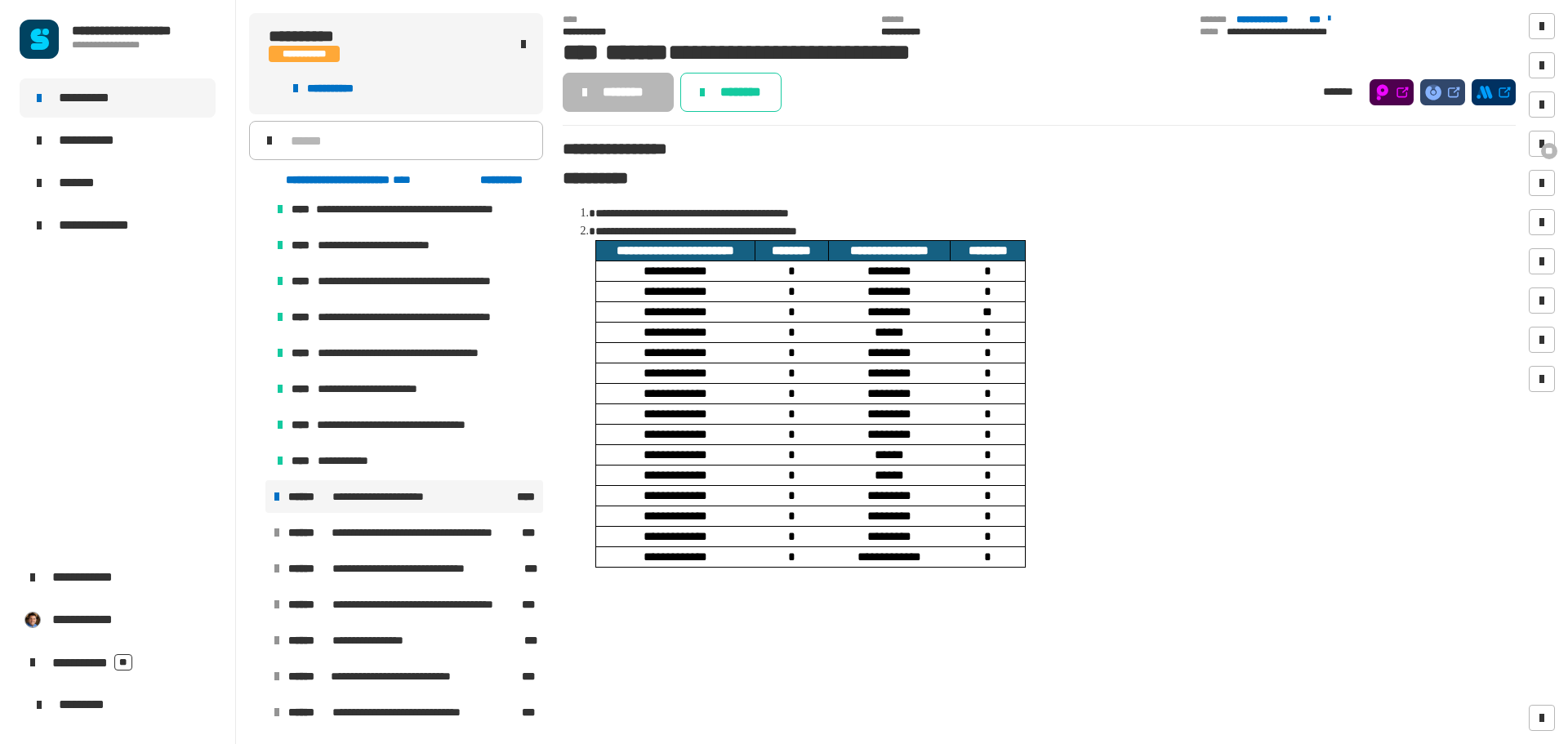 click on "**********" at bounding box center [404, 497] 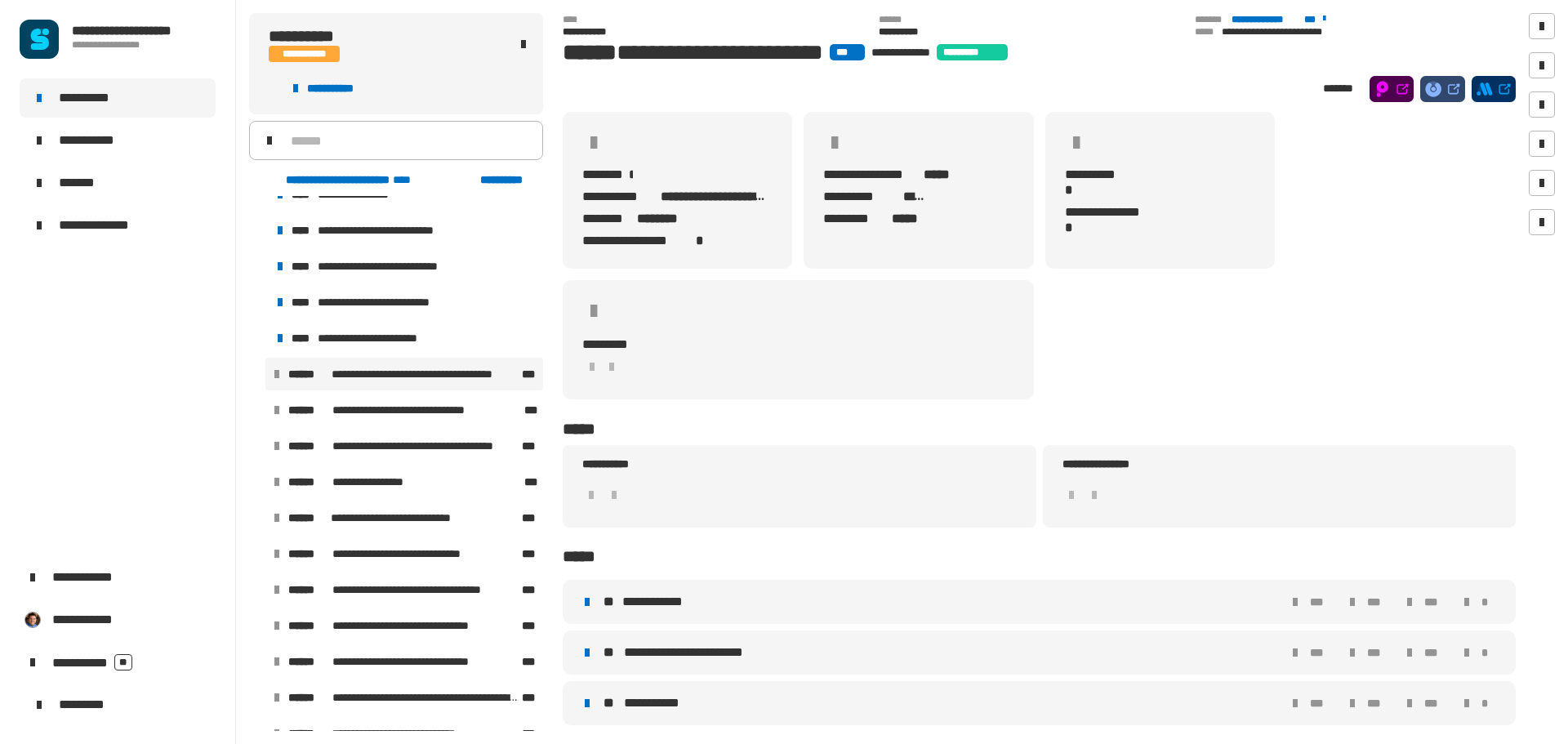scroll, scrollTop: 1388, scrollLeft: 0, axis: vertical 